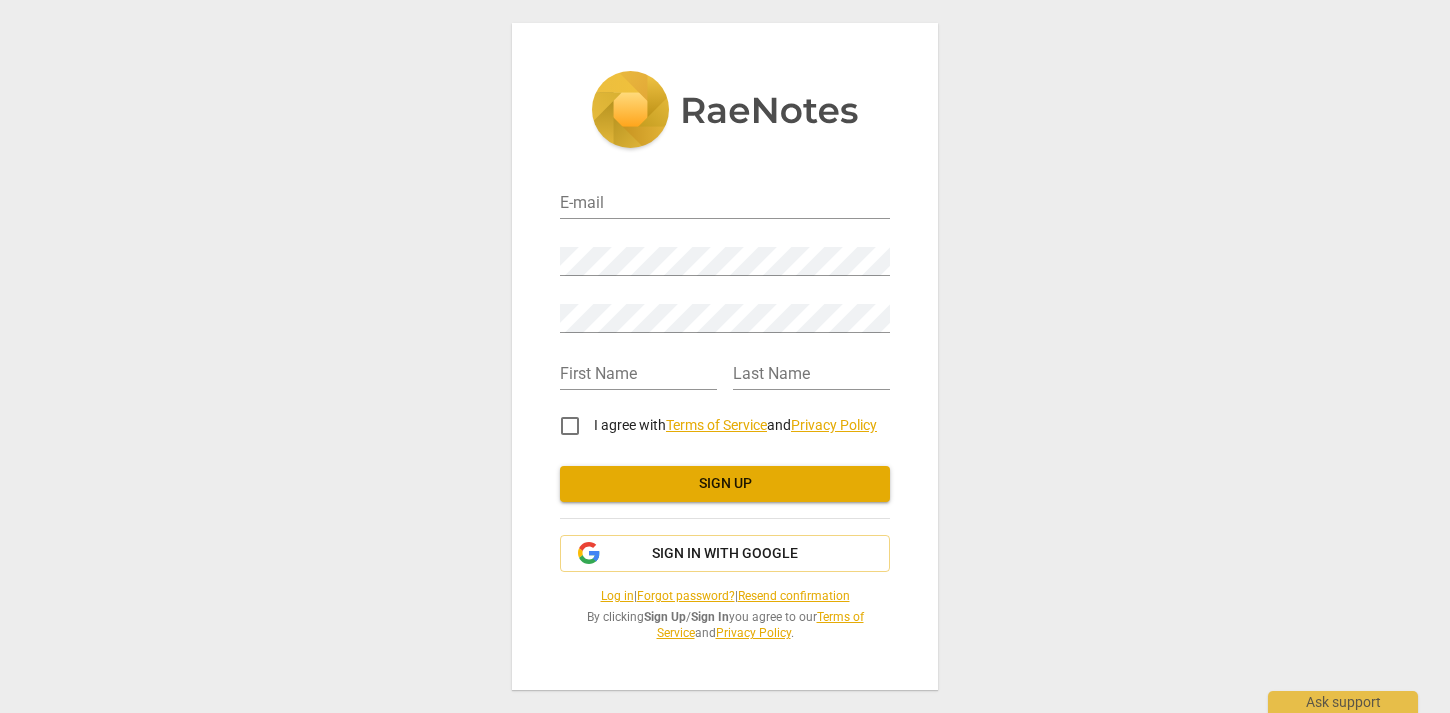 scroll, scrollTop: 0, scrollLeft: 0, axis: both 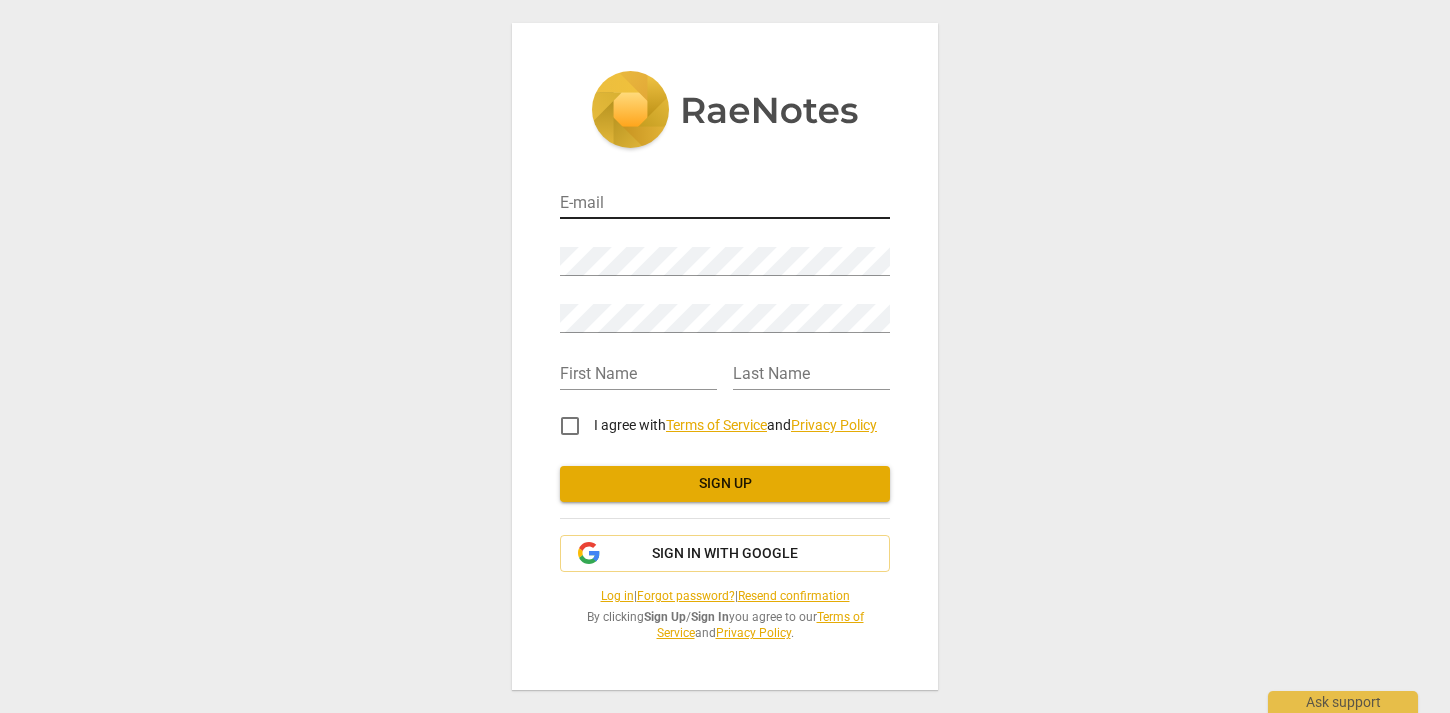 click at bounding box center [725, 204] 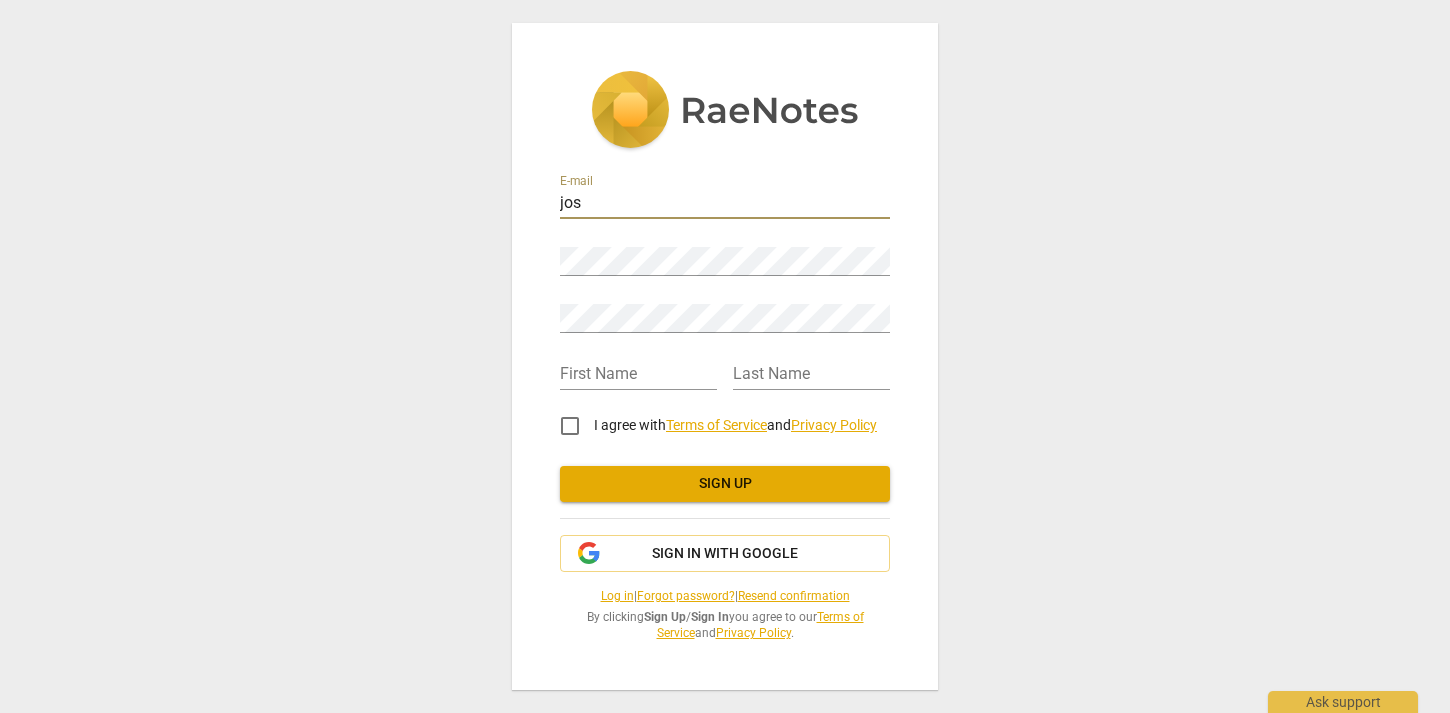 type on "[EMAIL]" 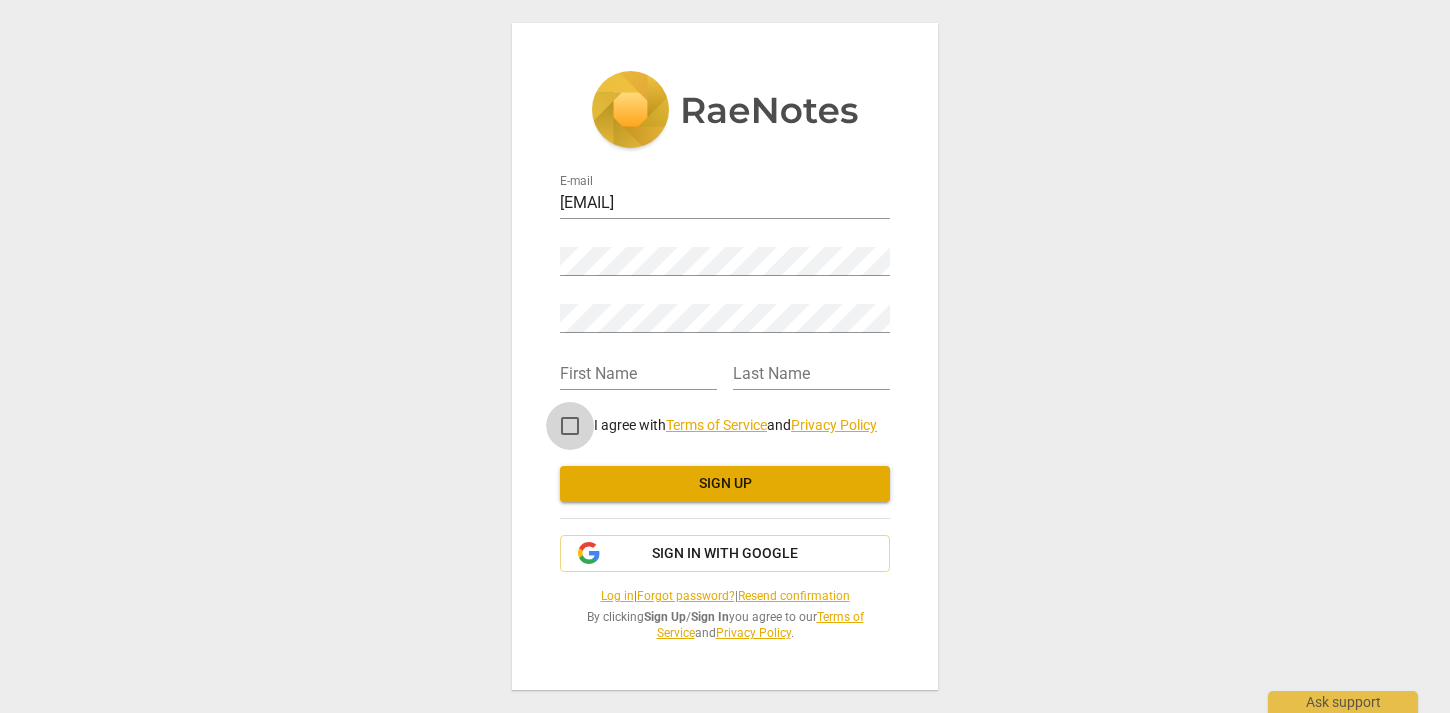 click on "I agree with  Terms of Service  and  Privacy Policy" at bounding box center [570, 426] 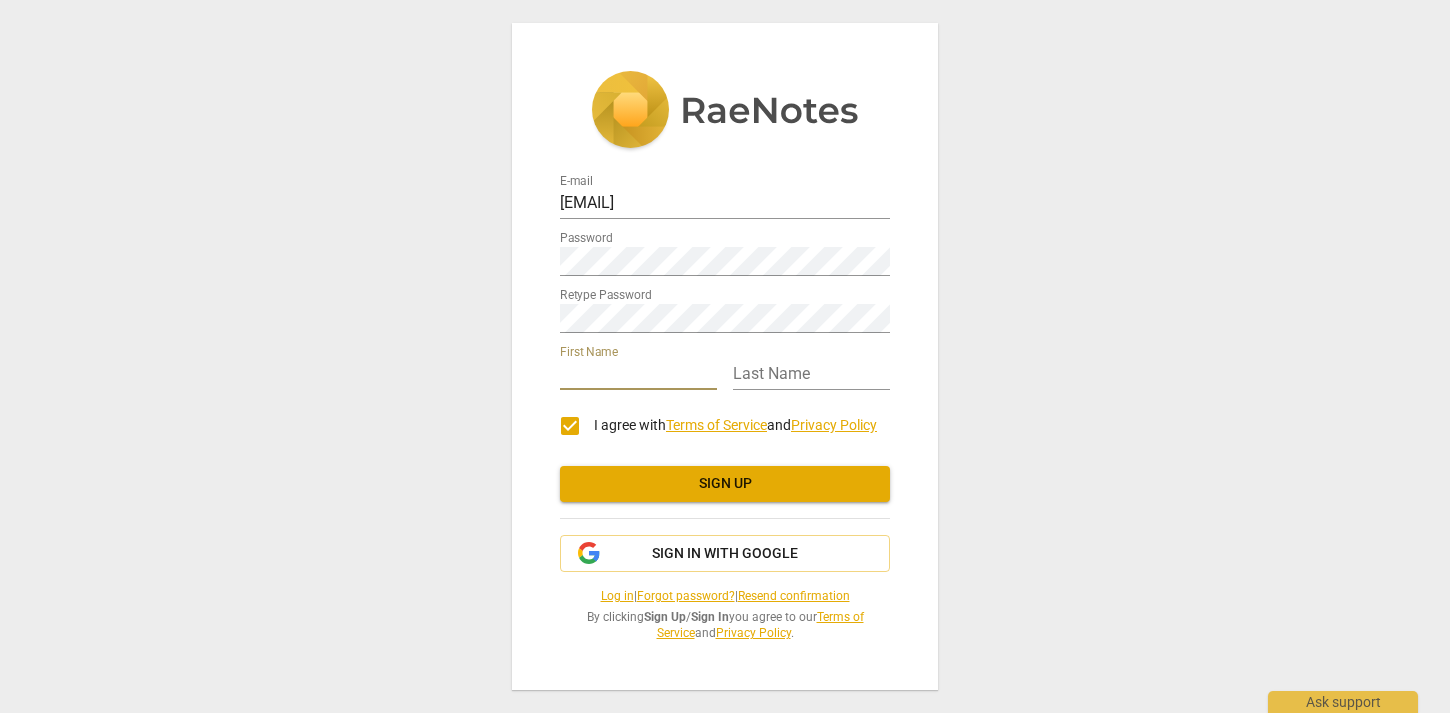 click at bounding box center [638, 375] 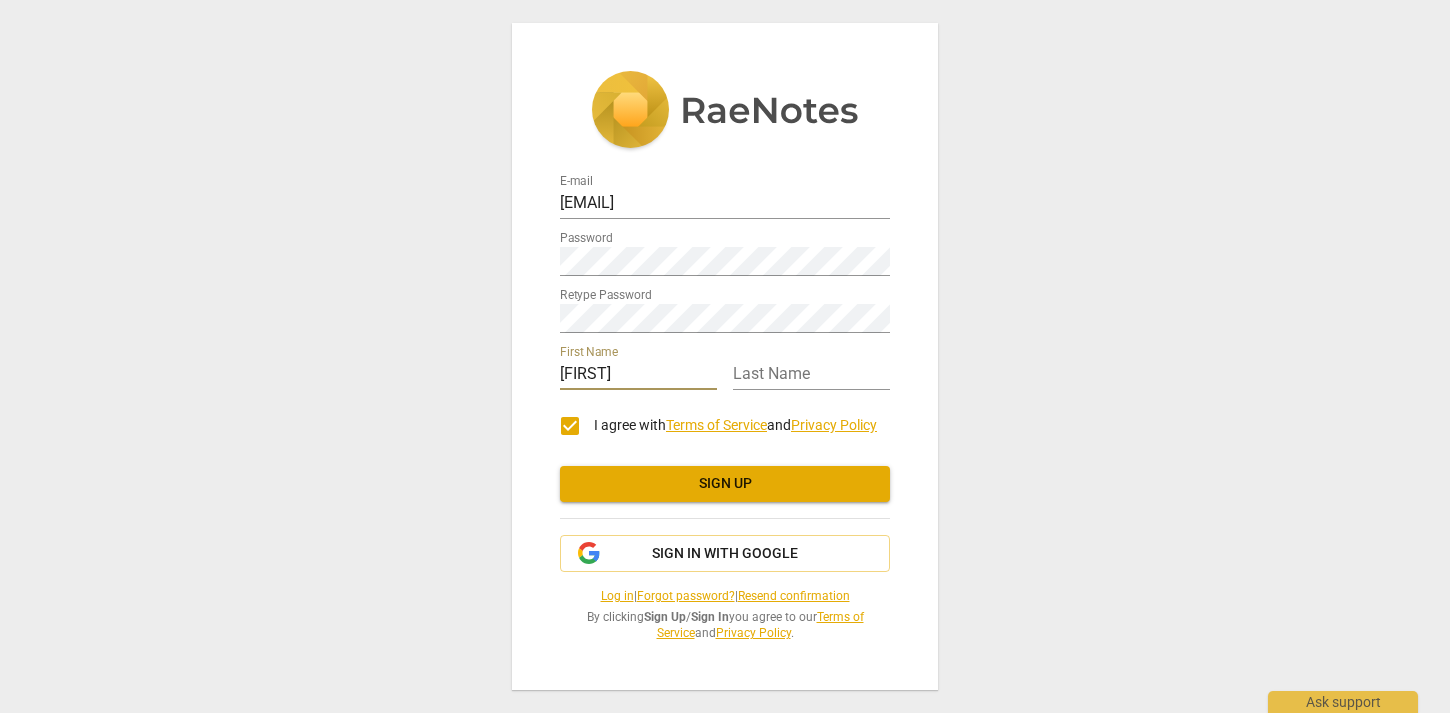 type on "[LAST]" 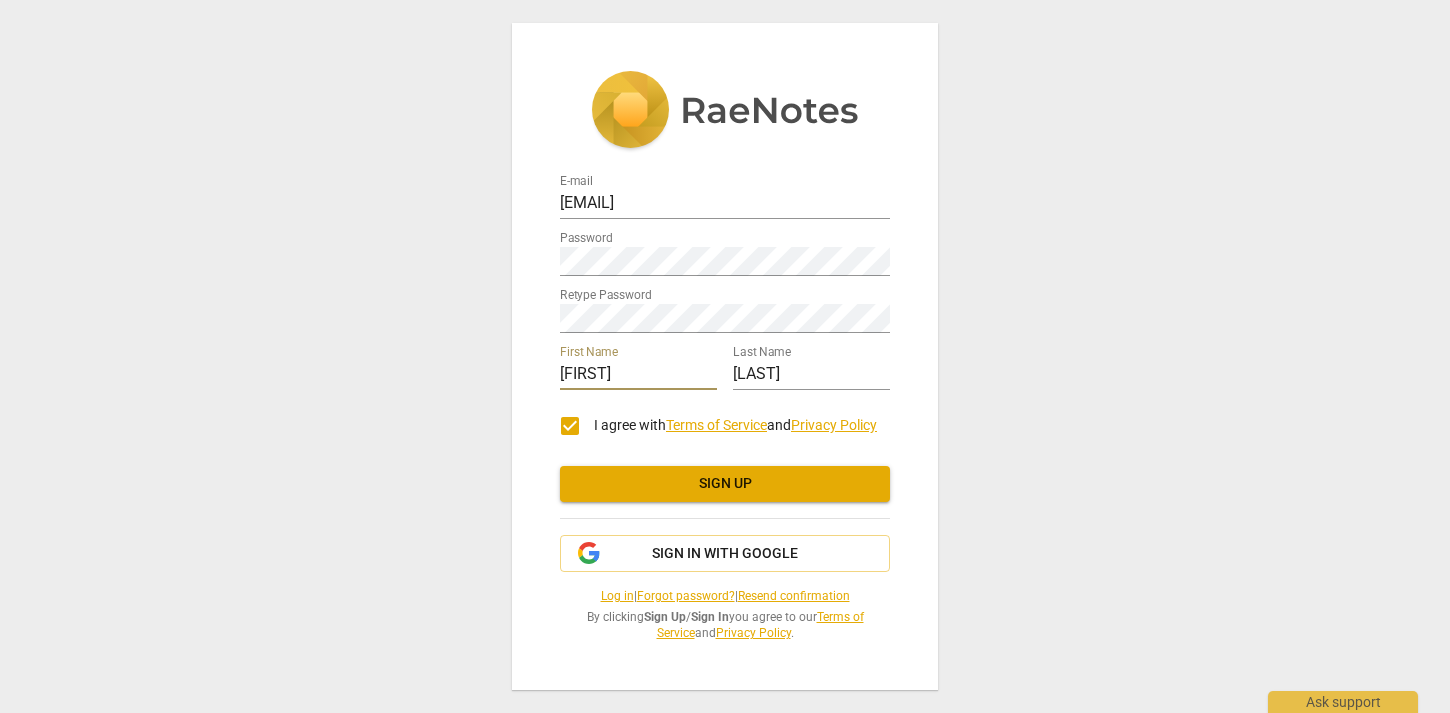 click on "Sign up" at bounding box center (725, 484) 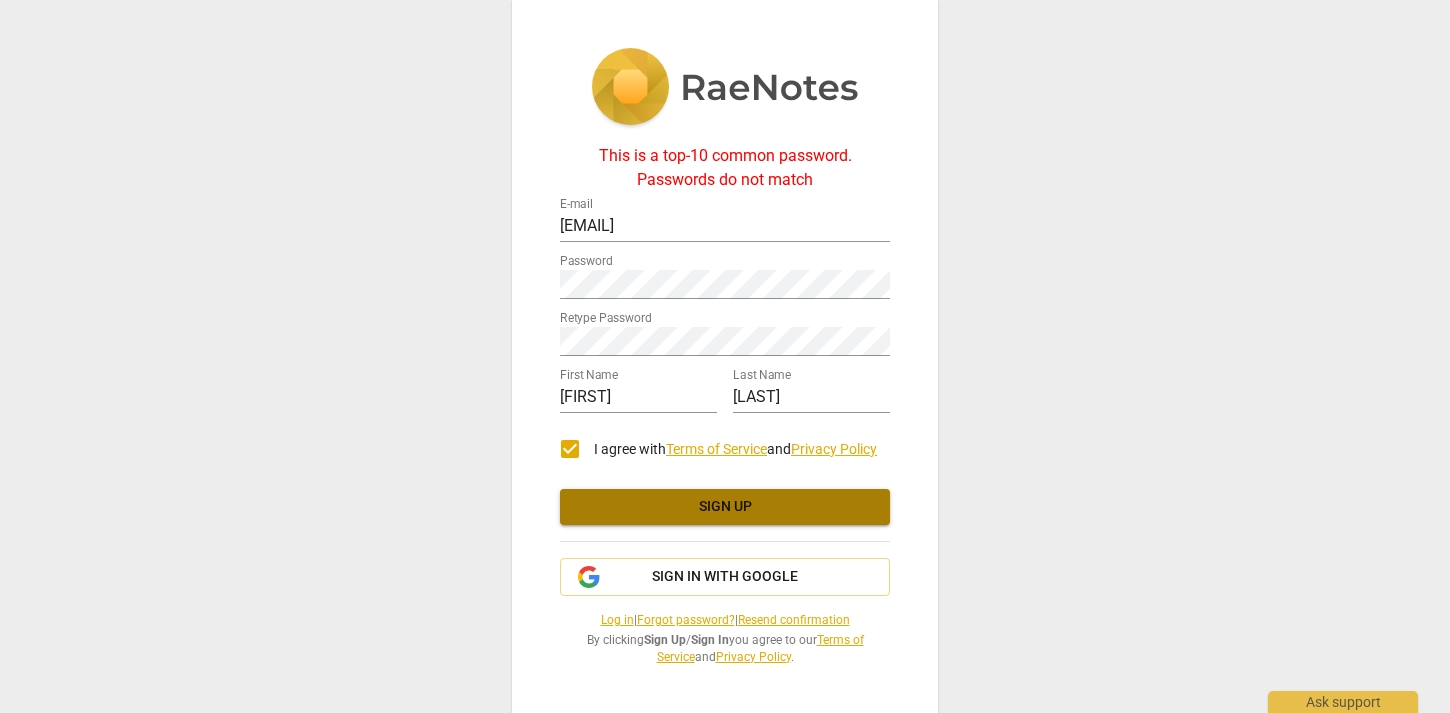 click on "Sign up" at bounding box center (725, 507) 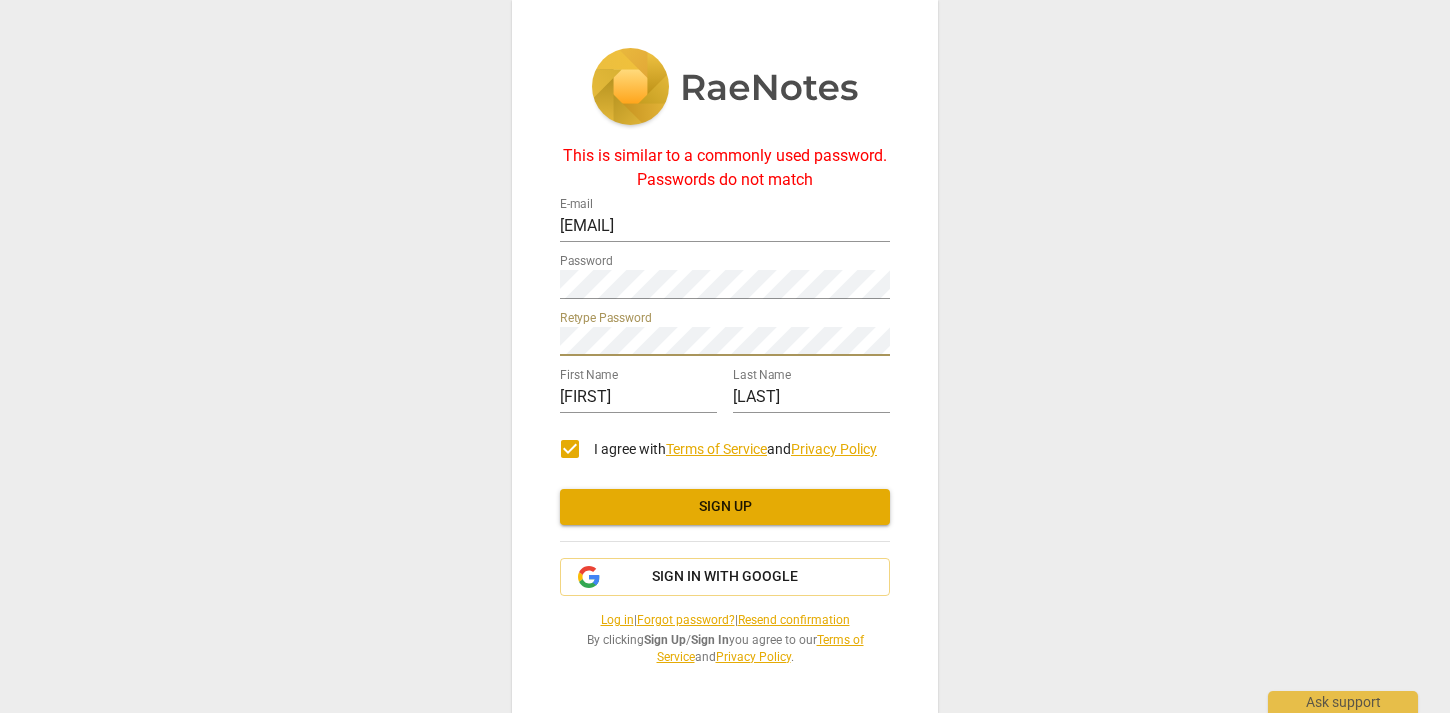 click on "This is similar to a commonly used password. Passwords do not match E-mail [EMAIL] Password Retype Password First Name [FIRST] Last Name [LAST] I agree with  Terms of Service  and  Privacy Policy Sign up Sign in with Google Log in    |    Forgot password?    |    Resend confirmation By clicking  Sign Up / Sign In  you agree to our  Terms of Service  and  Privacy Policy ." at bounding box center (725, 356) 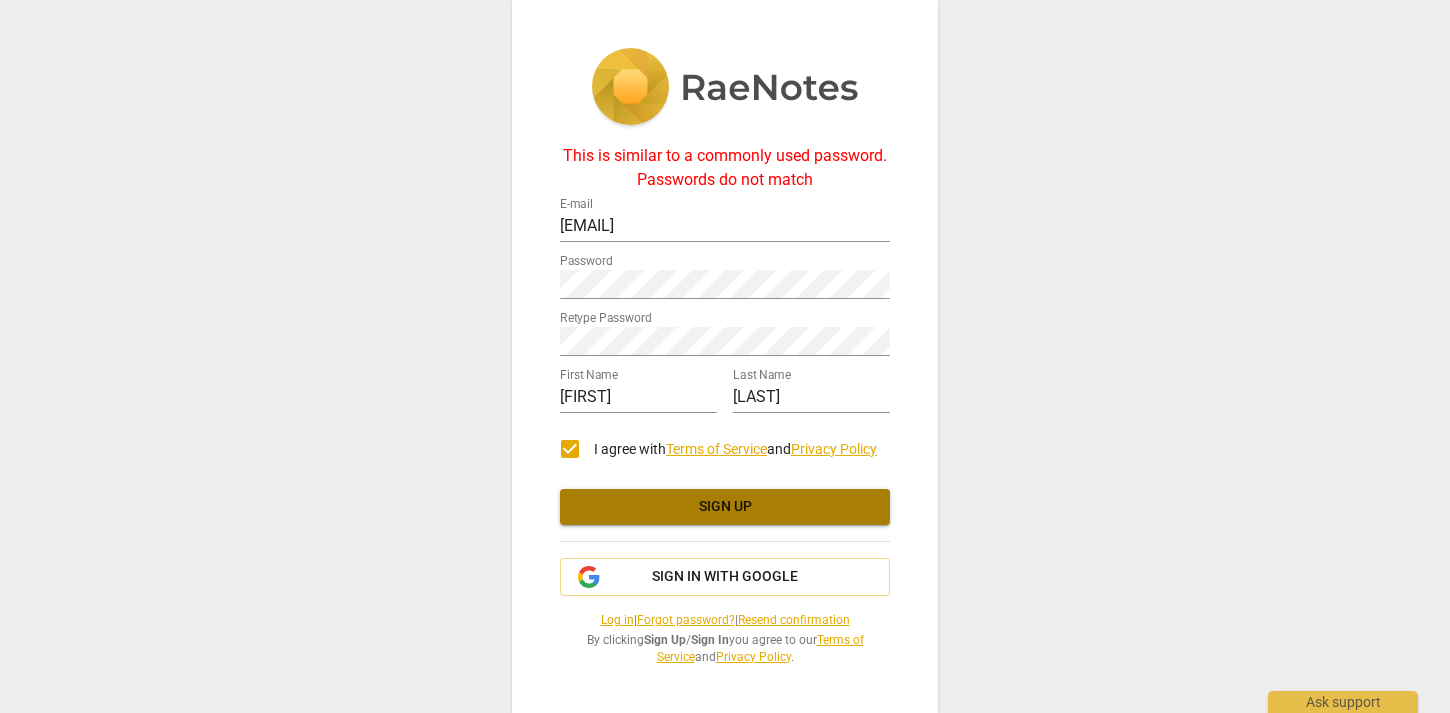 click on "Sign up" at bounding box center [725, 507] 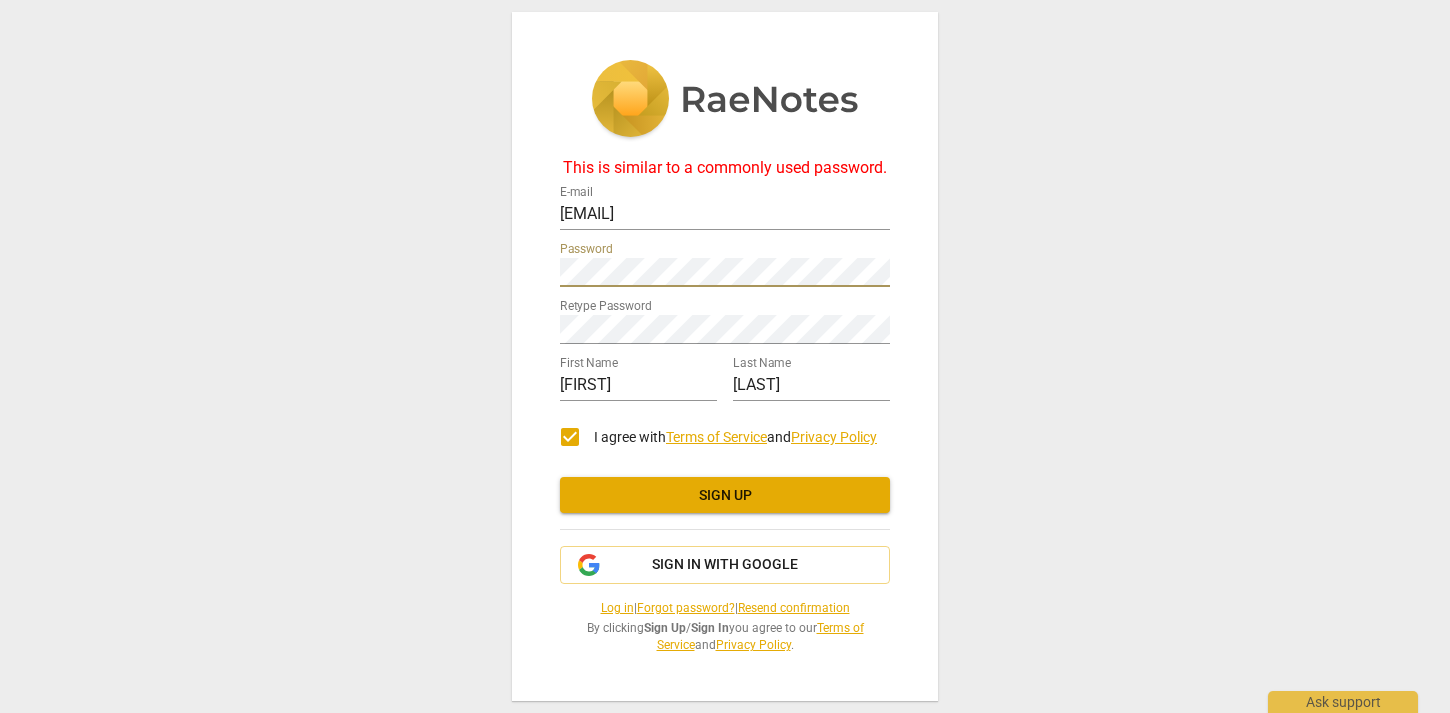 click on "This is similar to a commonly used password. E-mail [EMAIL] Password Retype Password First Name [FIRST] Last Name [LAST] I agree with  Terms of Service  and  Privacy Policy Sign up Sign in with Google Log in    |    Forgot password?    |    Resend confirmation By clicking  Sign Up / Sign In  you agree to our  Terms of Service  and  Privacy Policy ." at bounding box center (725, 356) 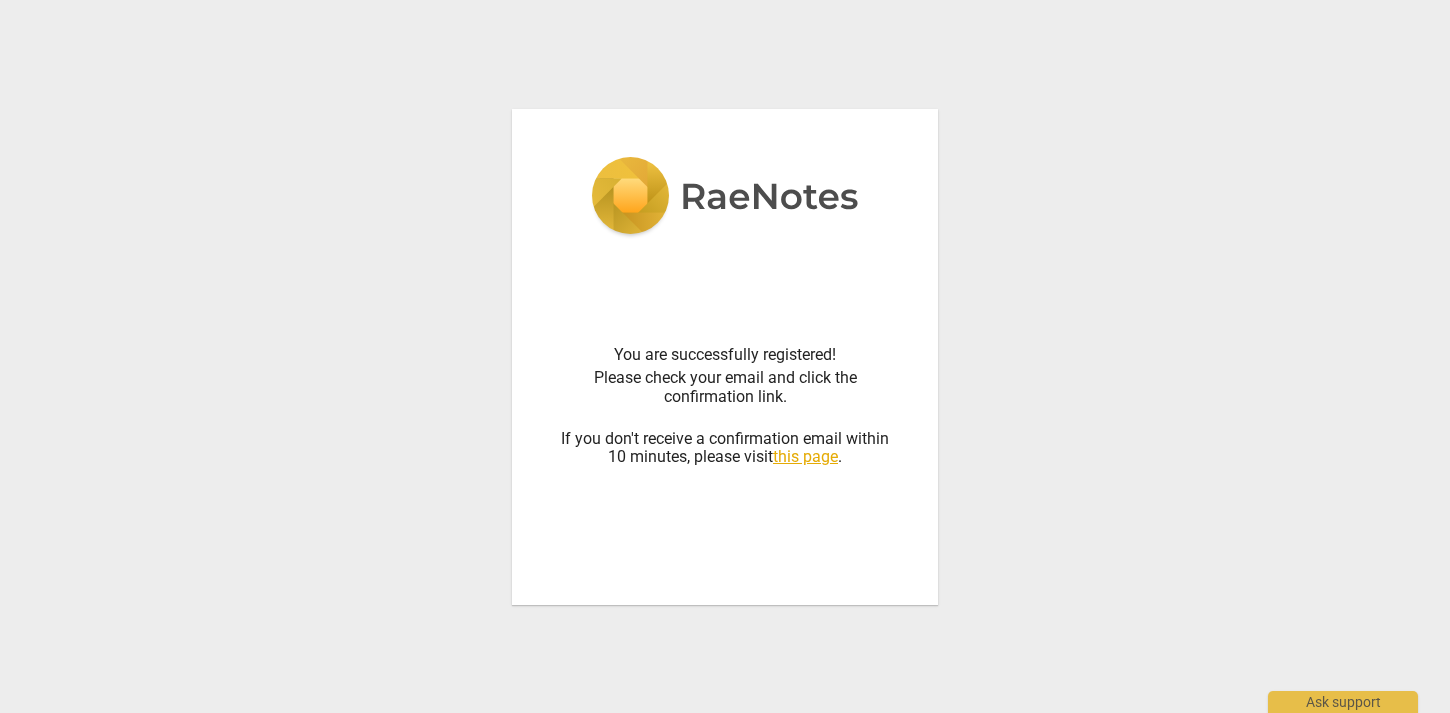 click on "this page" at bounding box center [805, 456] 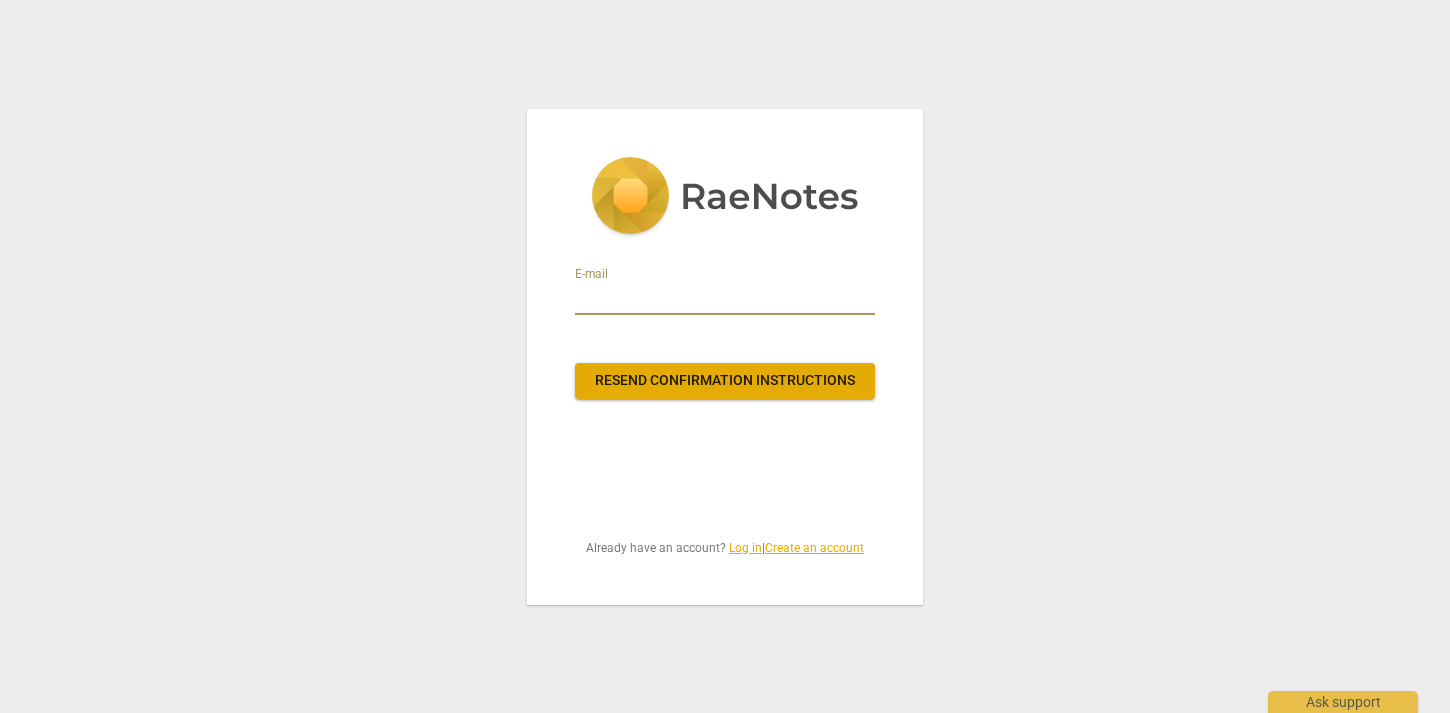 click at bounding box center [725, 299] 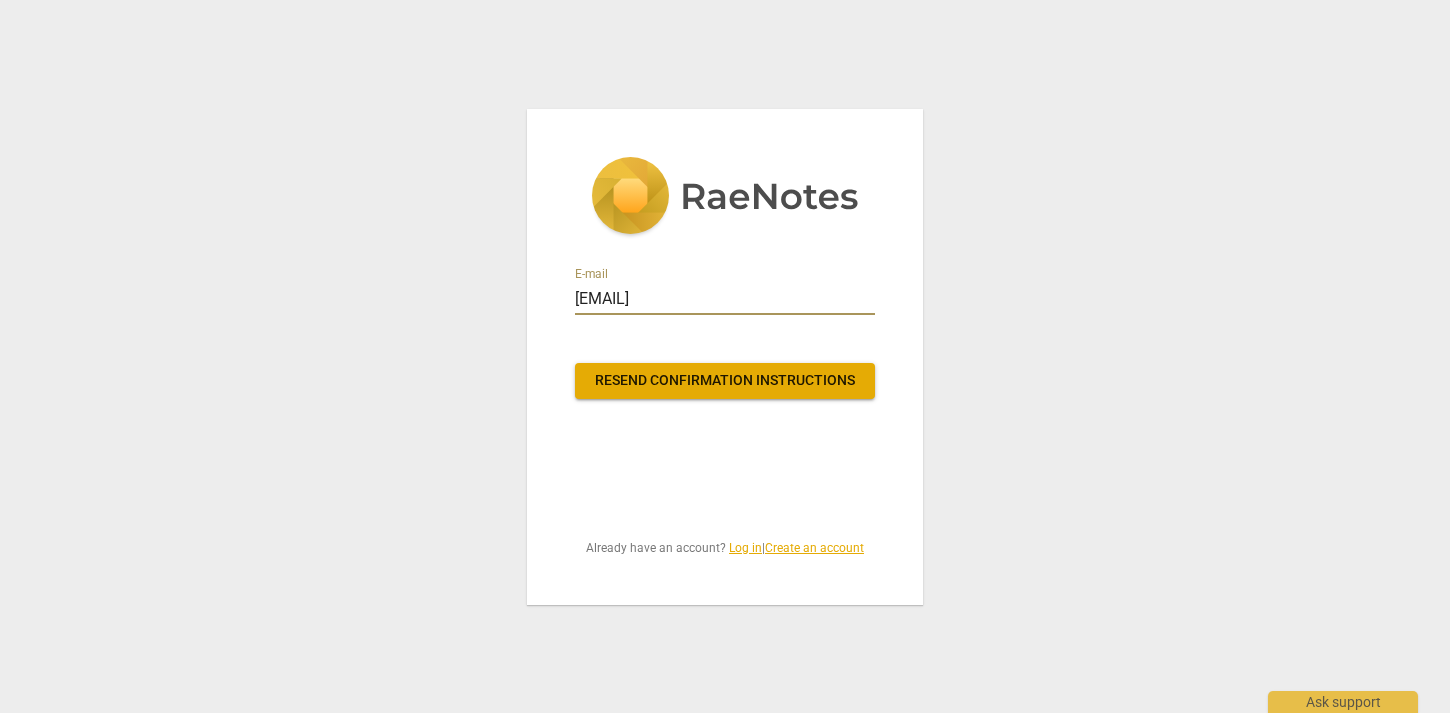 click on "[EMAIL]" at bounding box center [725, 299] 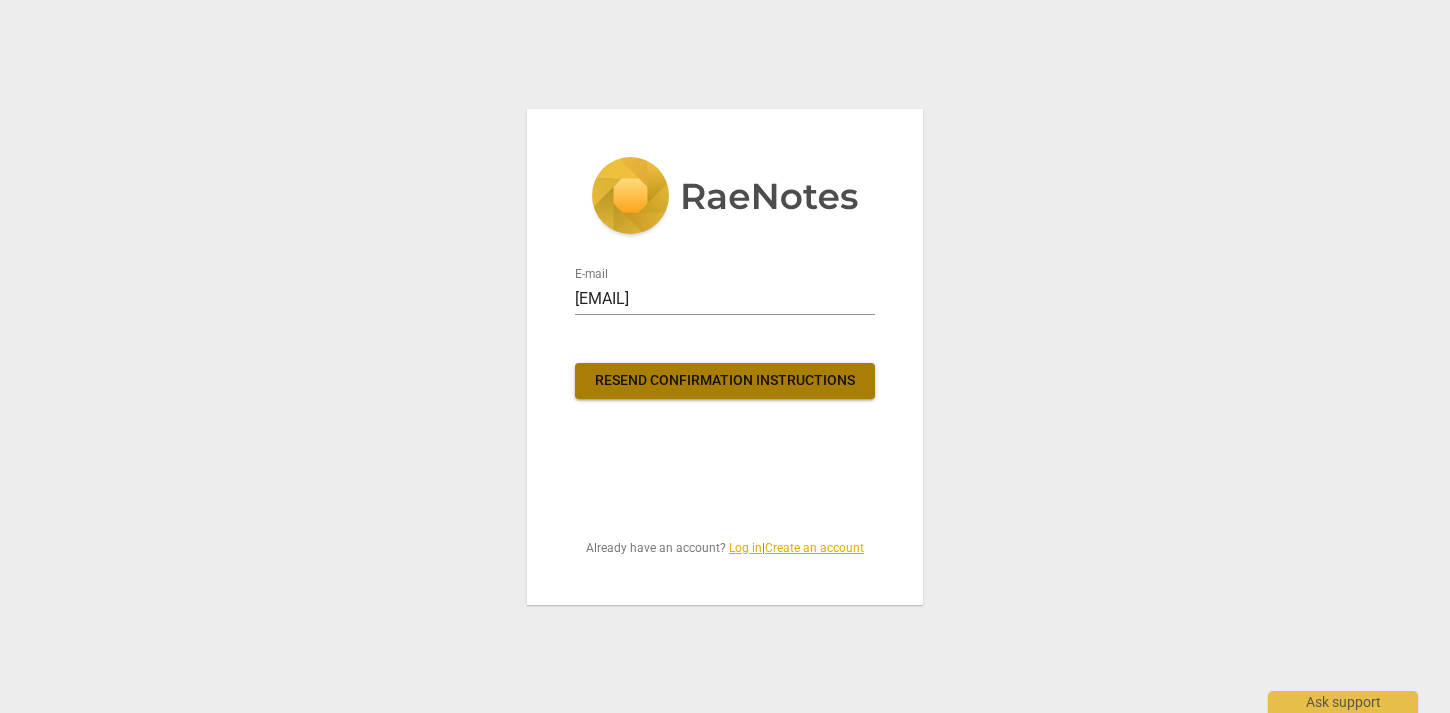 click on "Resend confirmation instructions" at bounding box center (725, 381) 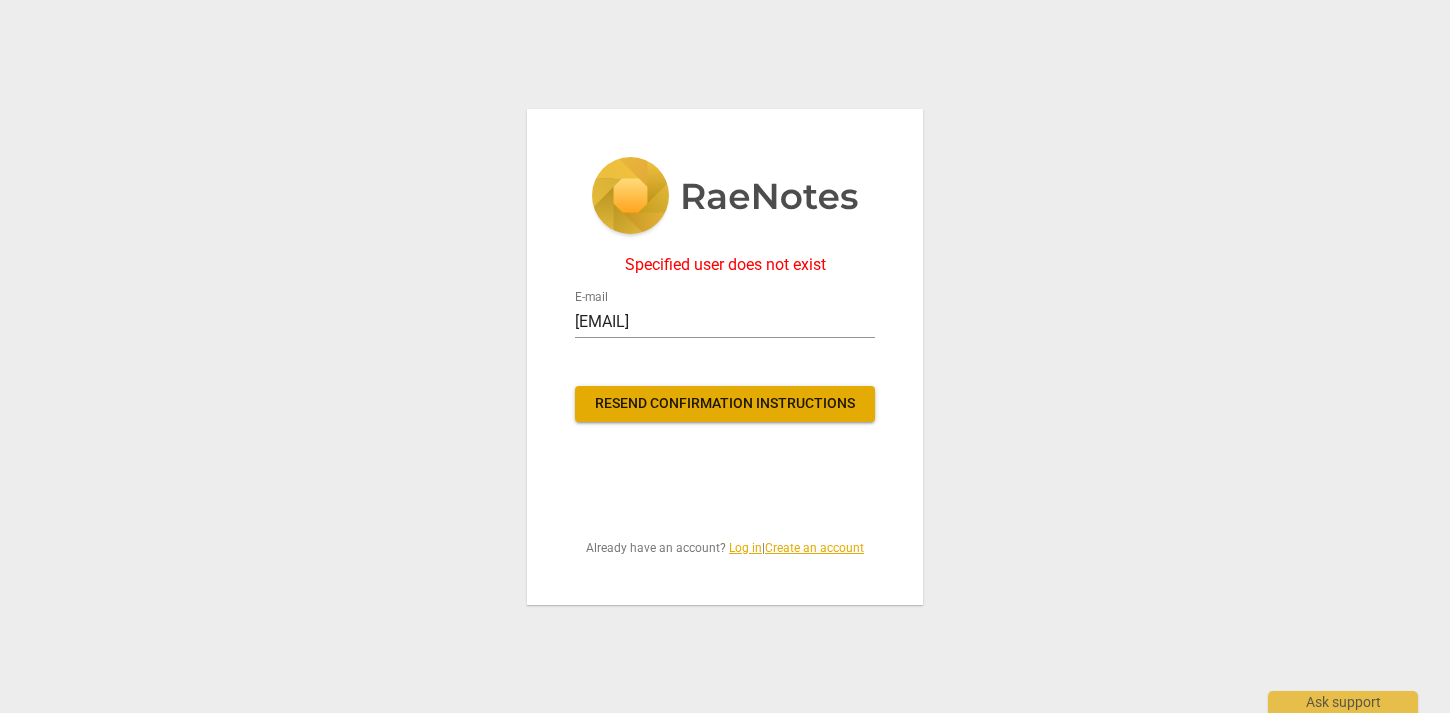 click on "Create an account" at bounding box center (814, 548) 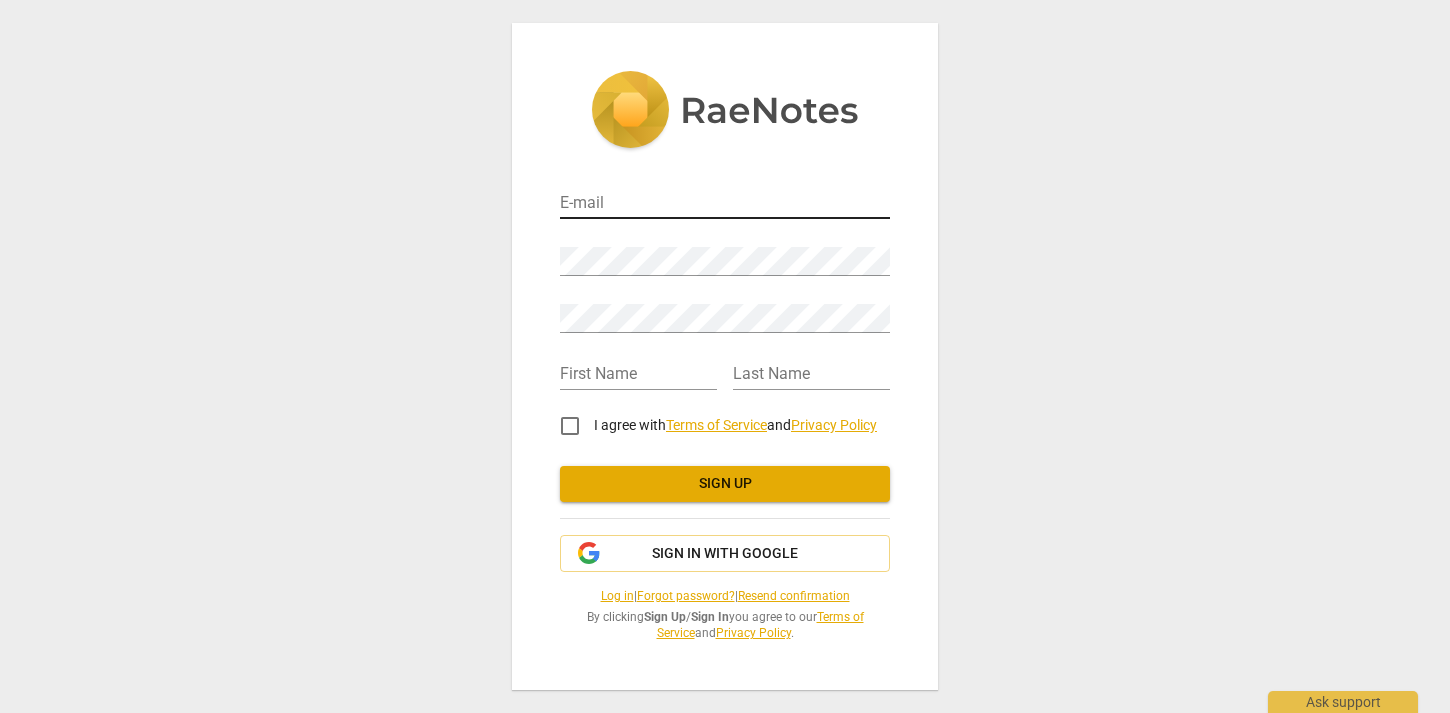 click at bounding box center (725, 204) 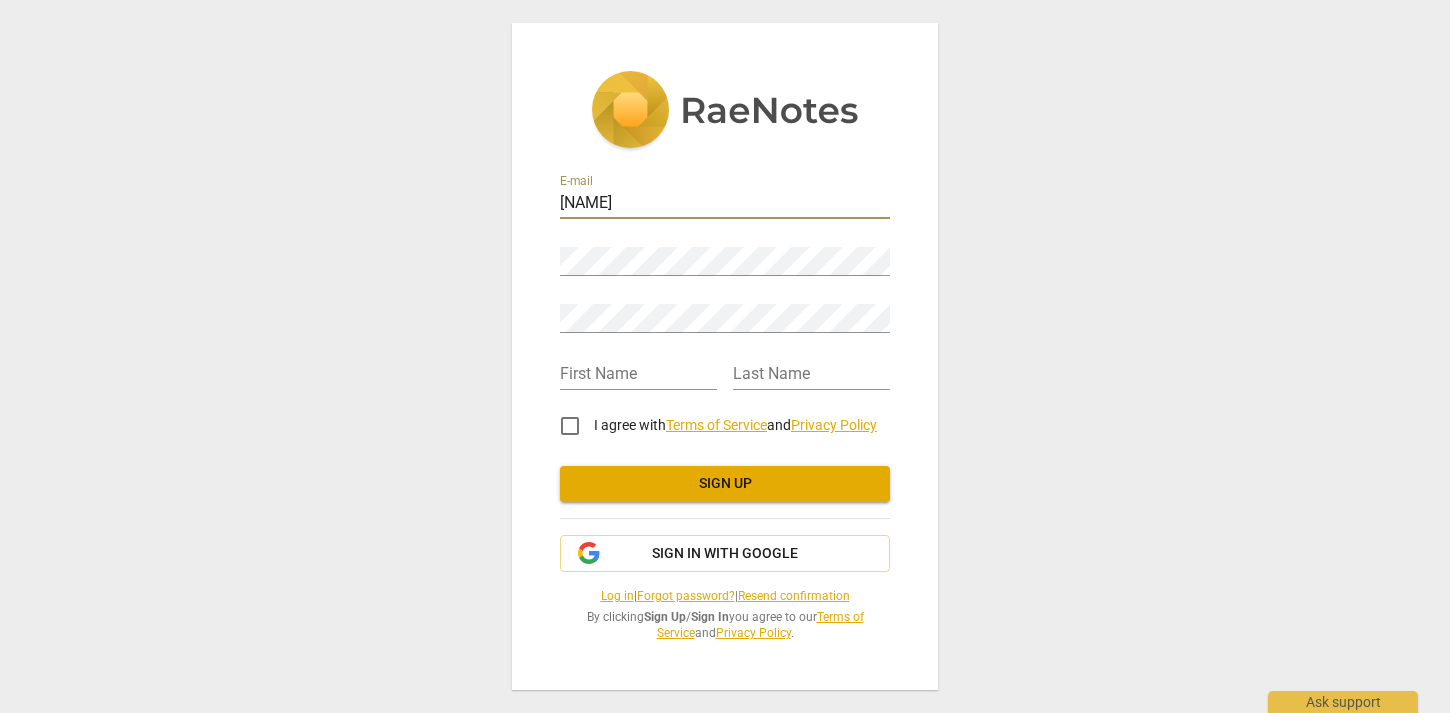 type on "[EMAIL]" 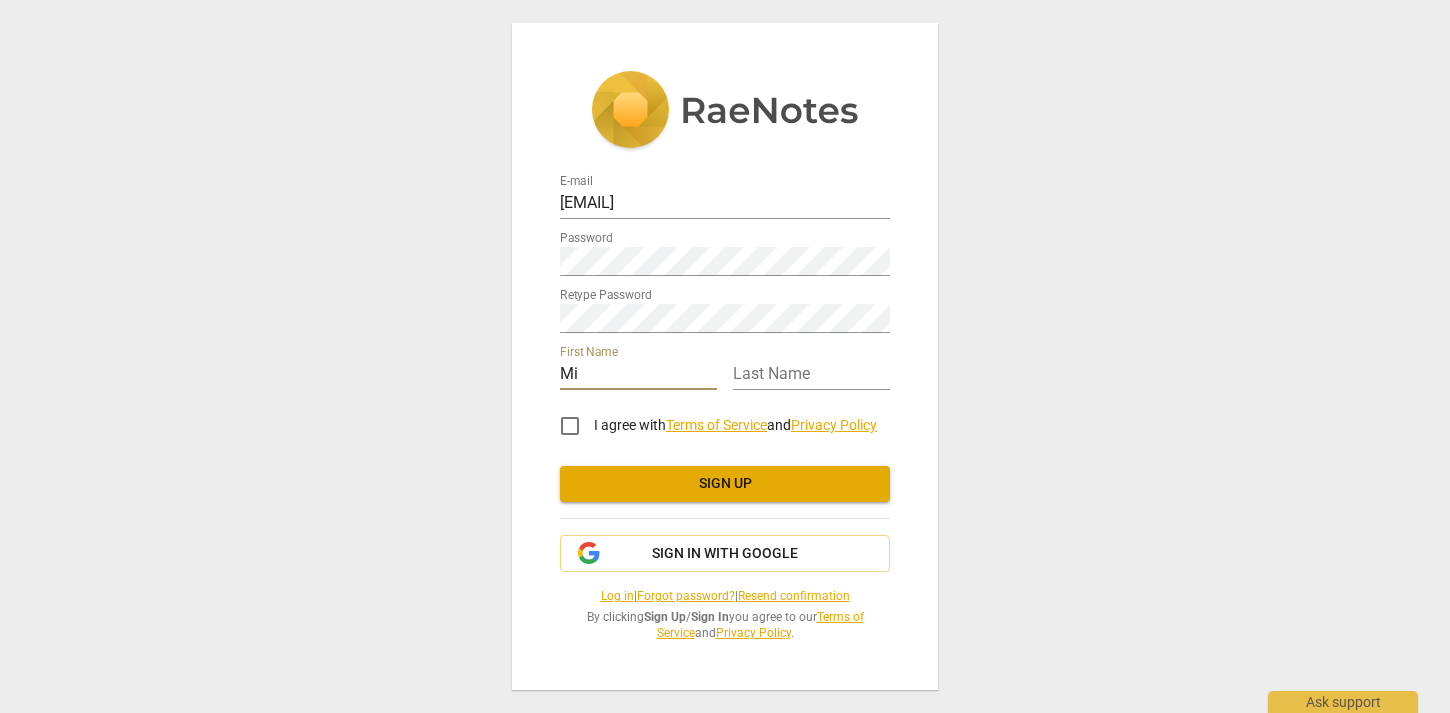 type on "[FIRST]" 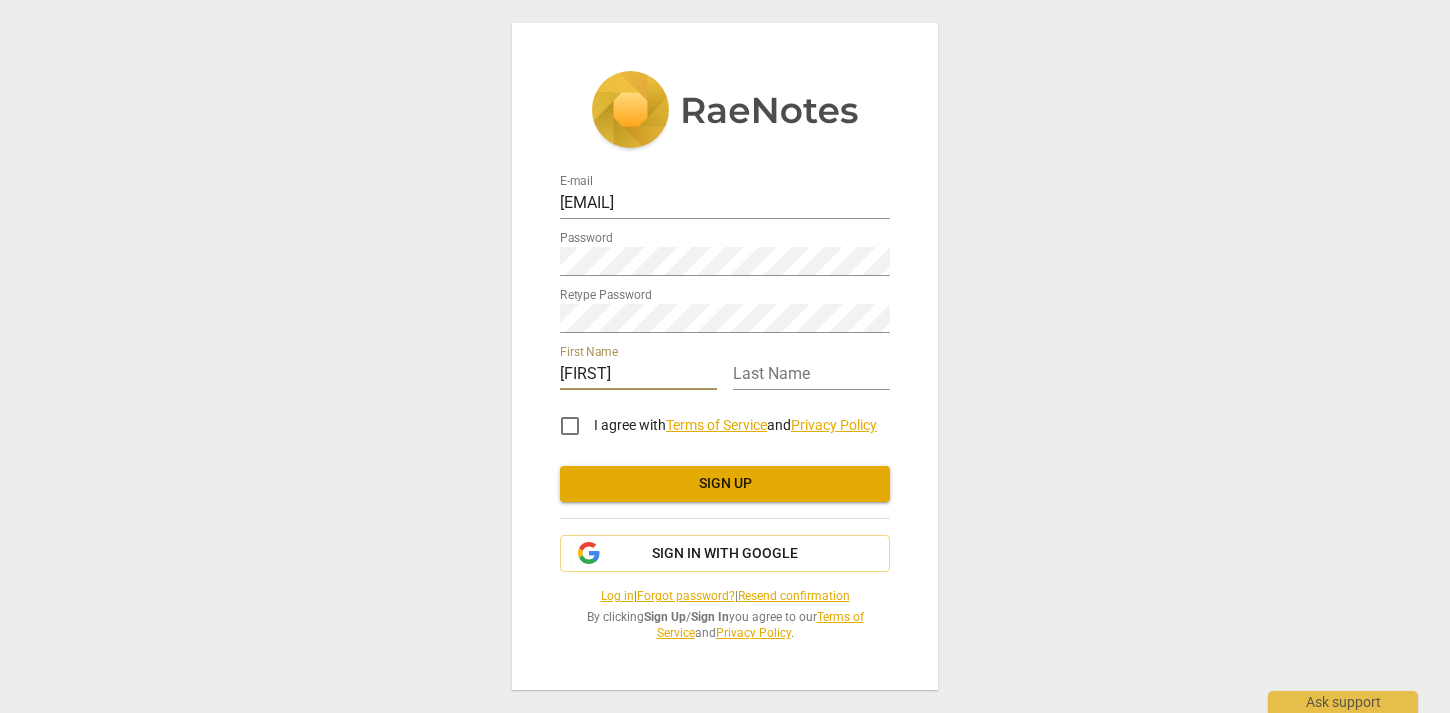 type on "[LAST]" 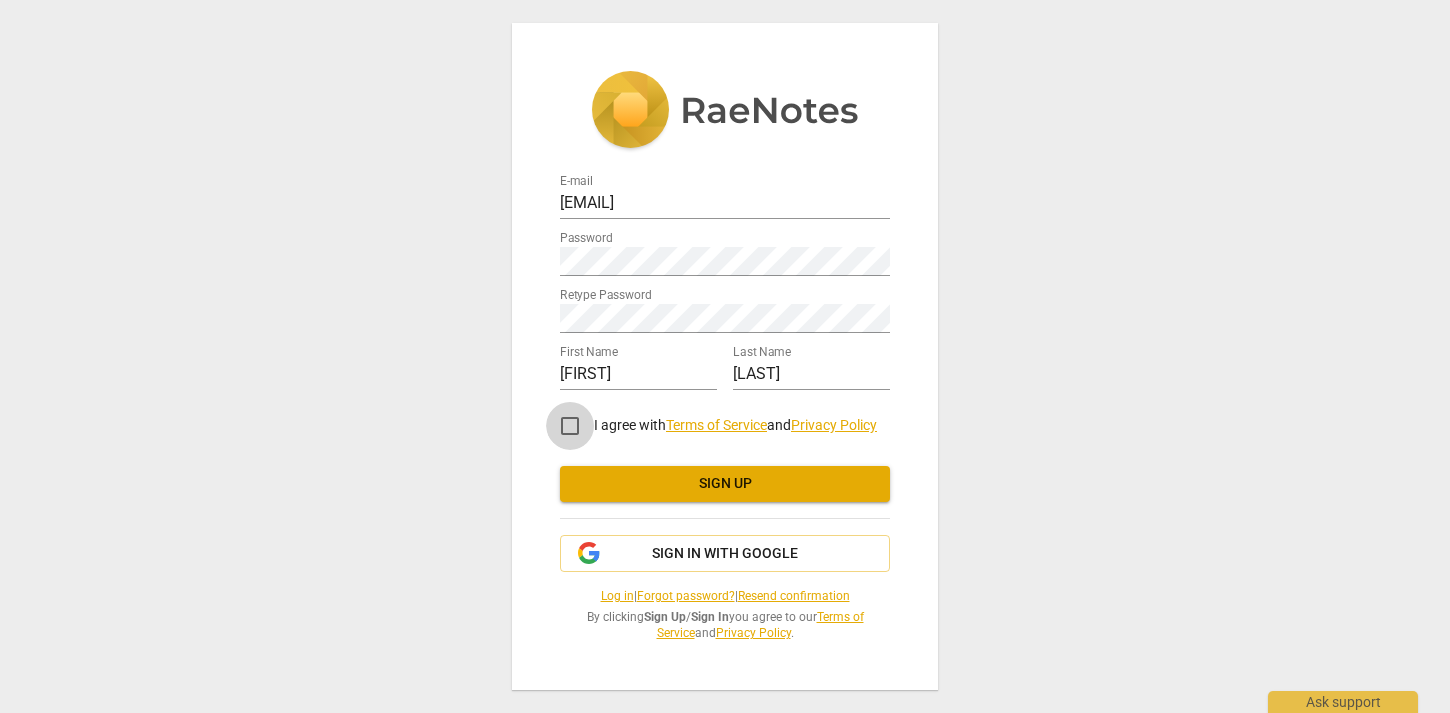 click on "I agree with  Terms of Service  and  Privacy Policy" at bounding box center (570, 426) 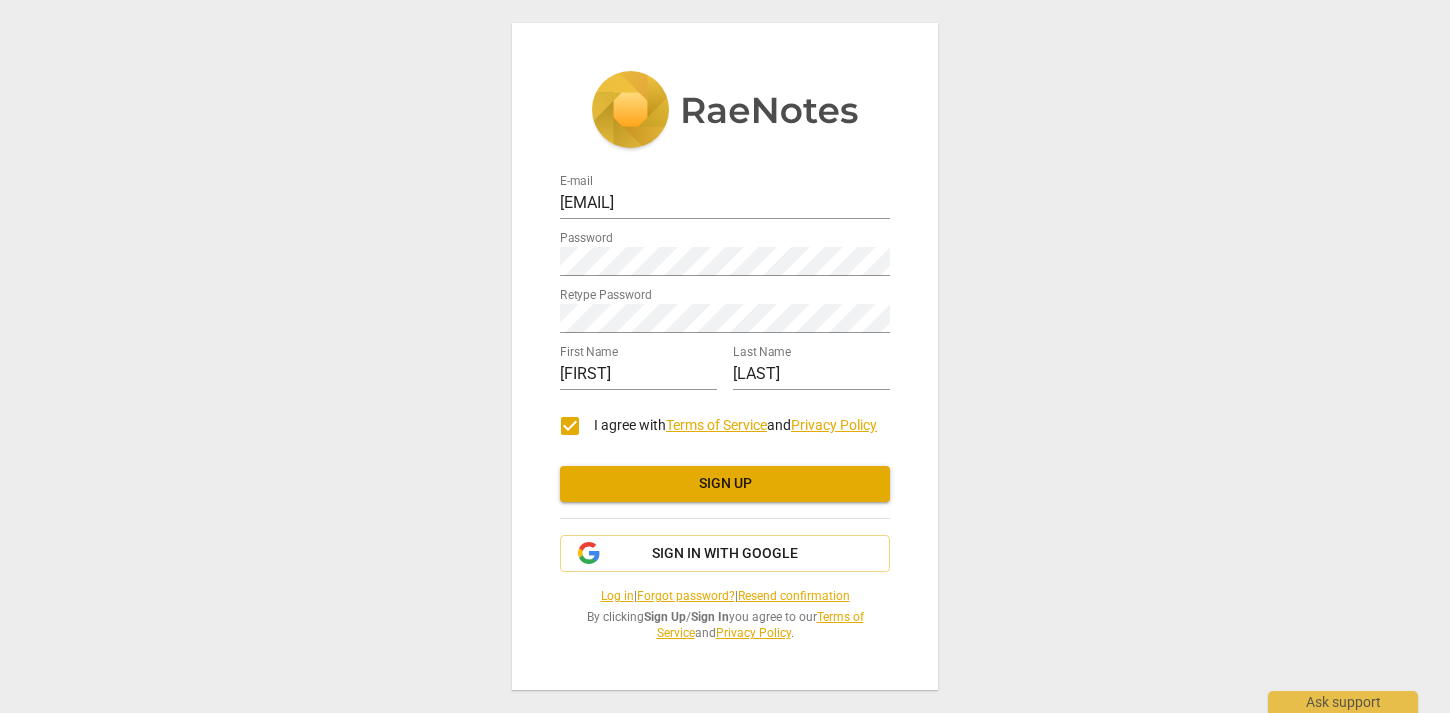 click on "Sign up" at bounding box center [725, 484] 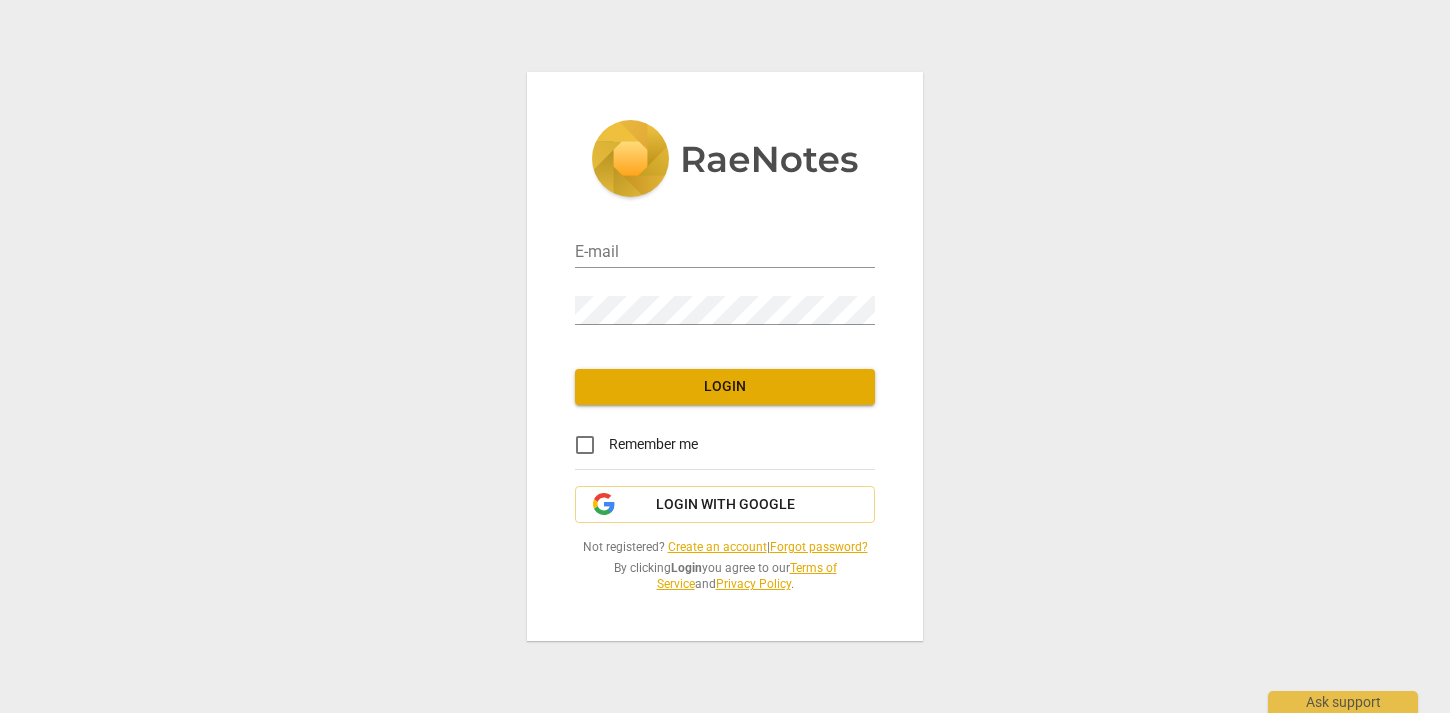 scroll, scrollTop: 0, scrollLeft: 0, axis: both 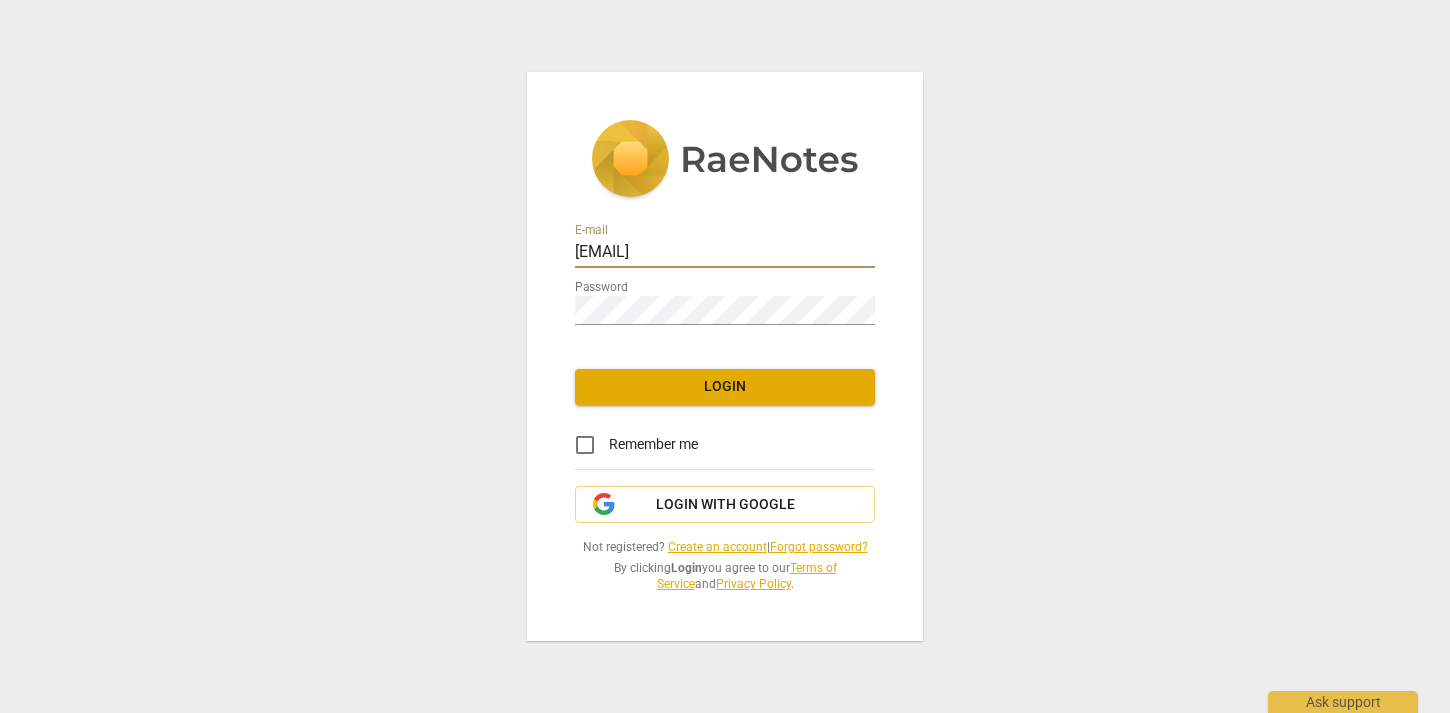 drag, startPoint x: 761, startPoint y: 251, endPoint x: 455, endPoint y: 201, distance: 310.05804 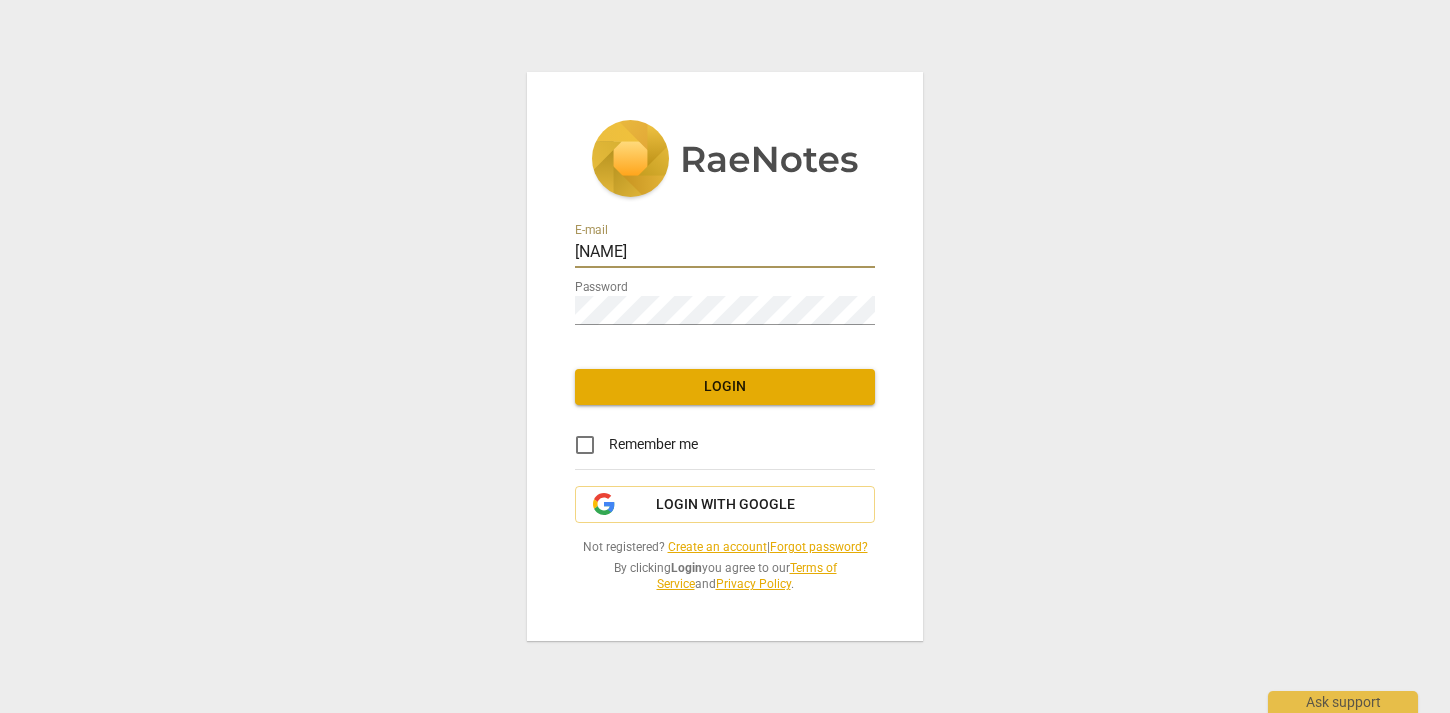 type on "[EMAIL]" 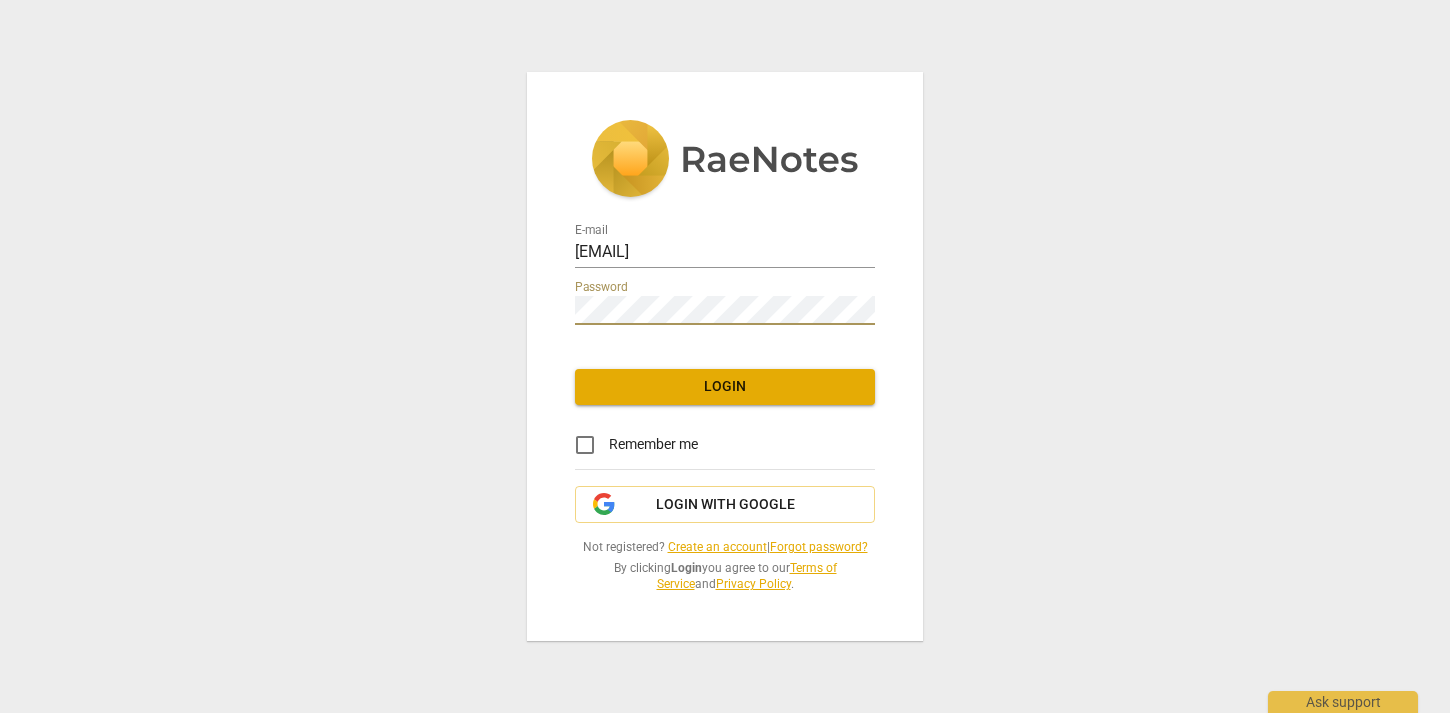 click on "E-mail [EMAIL] Password Login Remember me Login with Google Not registered?   Create an account    |    Forgot password? By clicking  Login  you agree to our  Terms of Service  and  Privacy Policy ." at bounding box center [725, 356] 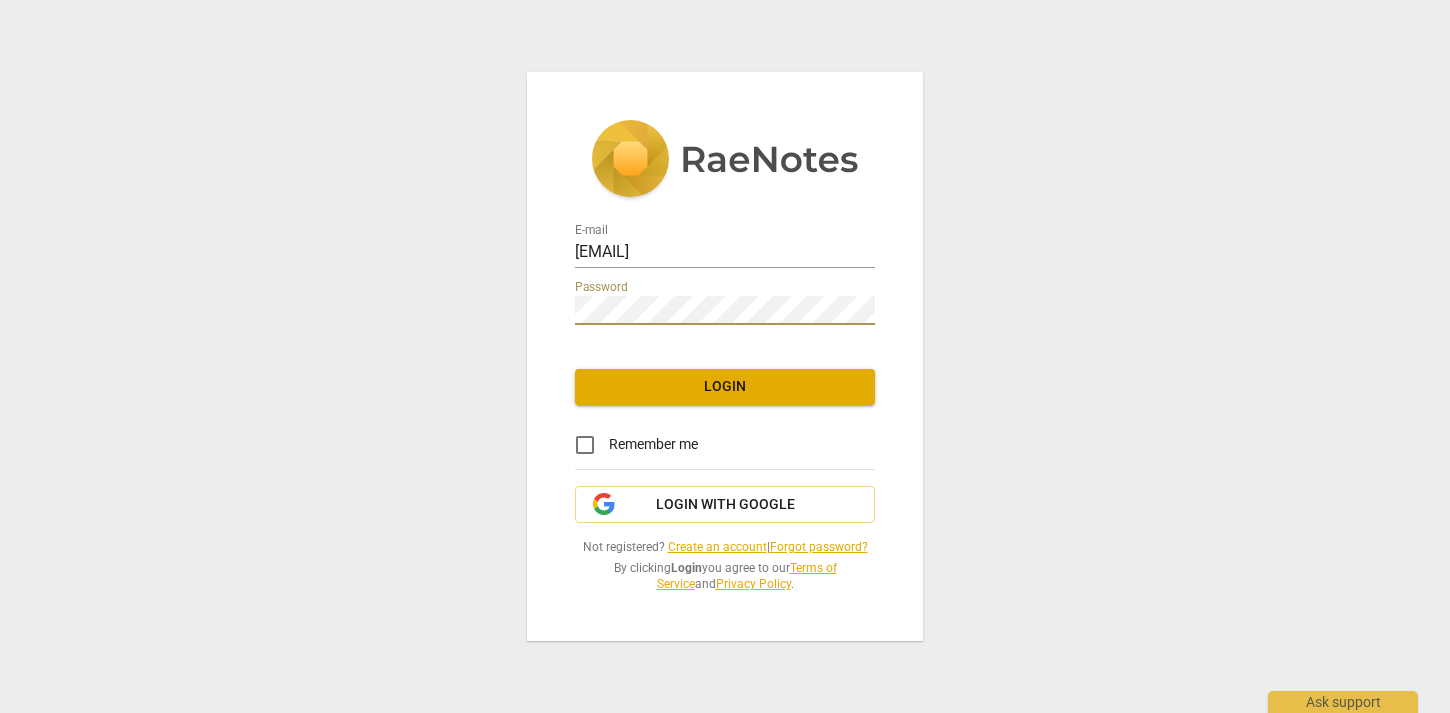click on "Login" at bounding box center [725, 387] 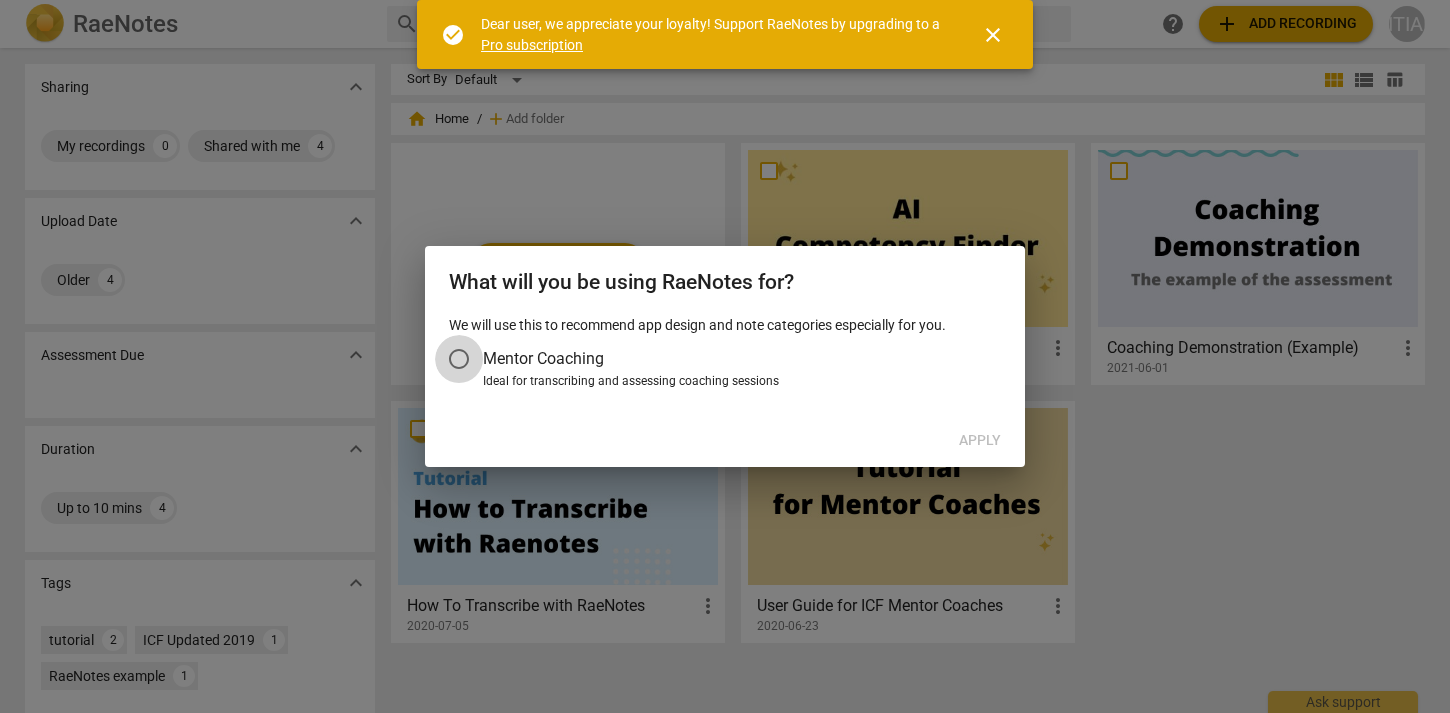 click on "Mentor Coaching" at bounding box center (459, 359) 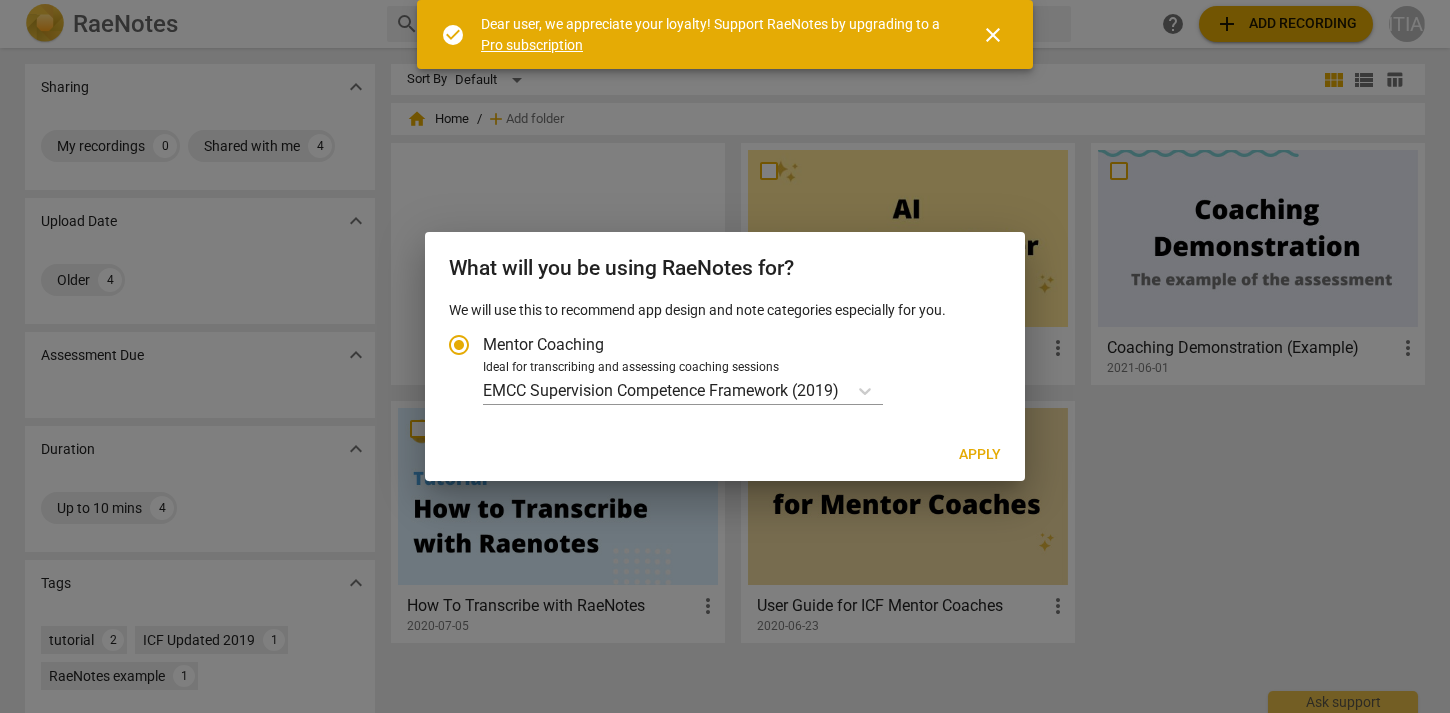 click on "Apply" at bounding box center (980, 455) 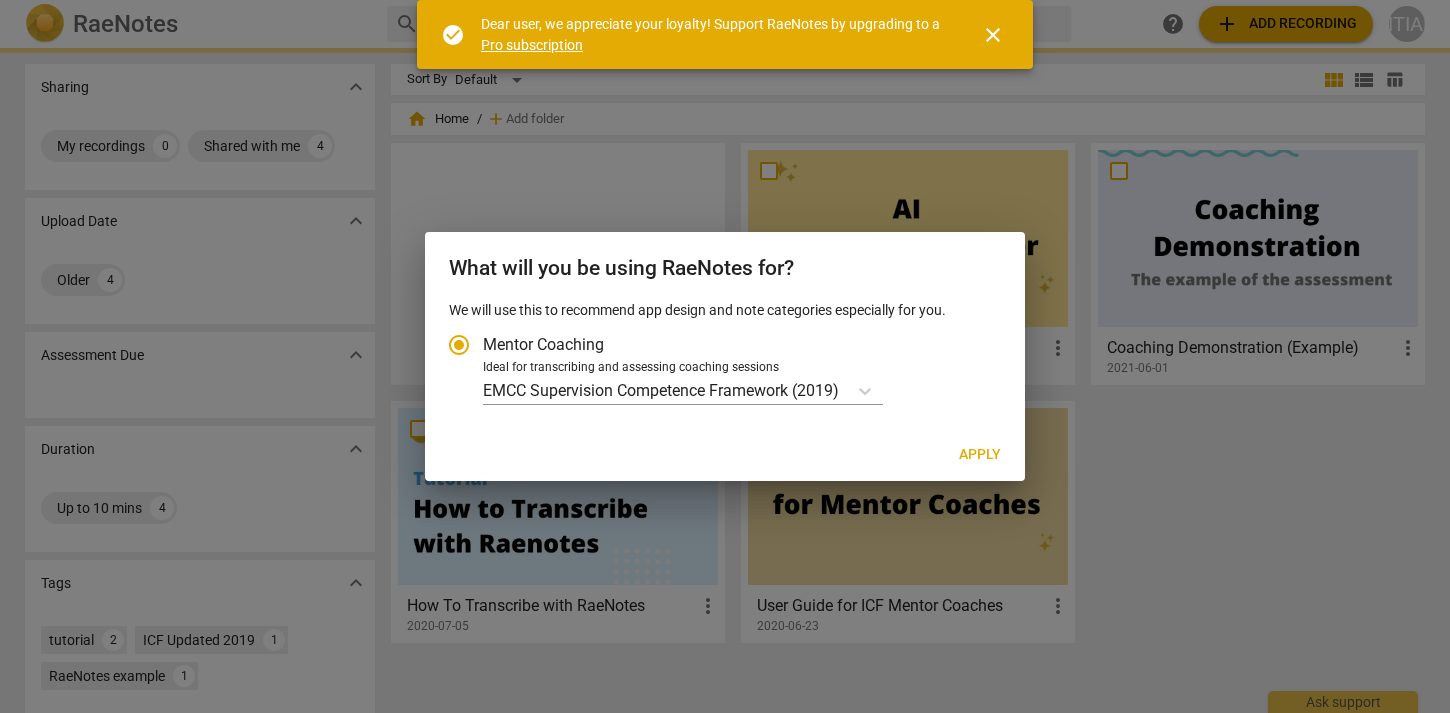 radio on "false" 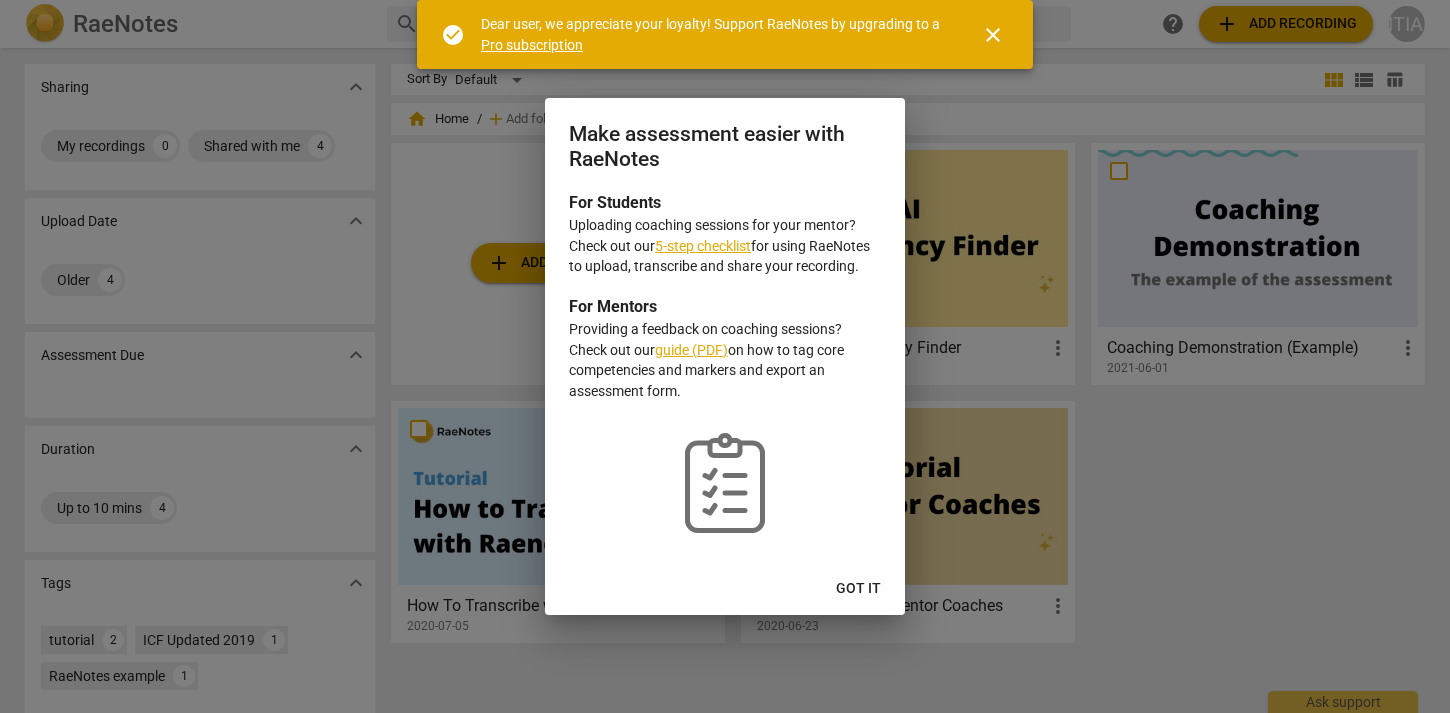 click on "Got it" at bounding box center (858, 589) 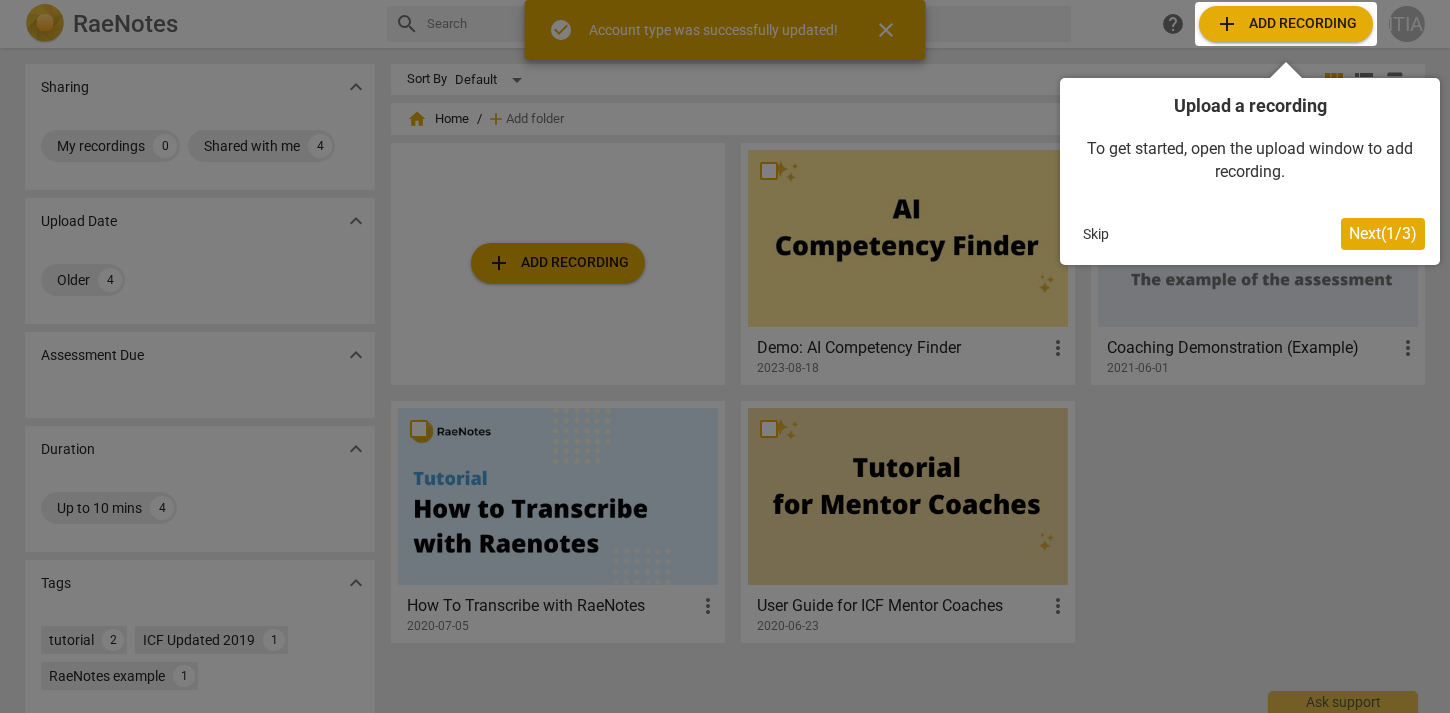 click at bounding box center [725, 356] 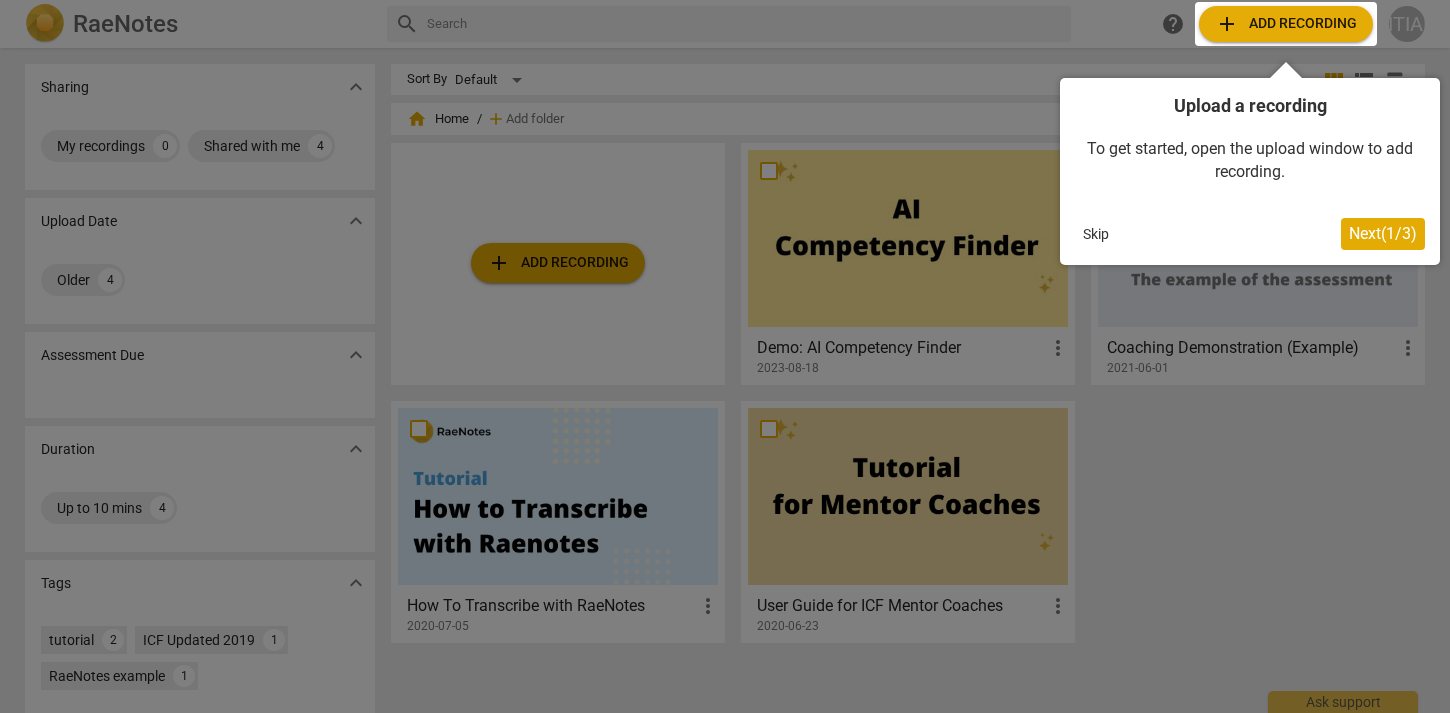 click on "Skip" at bounding box center (1096, 234) 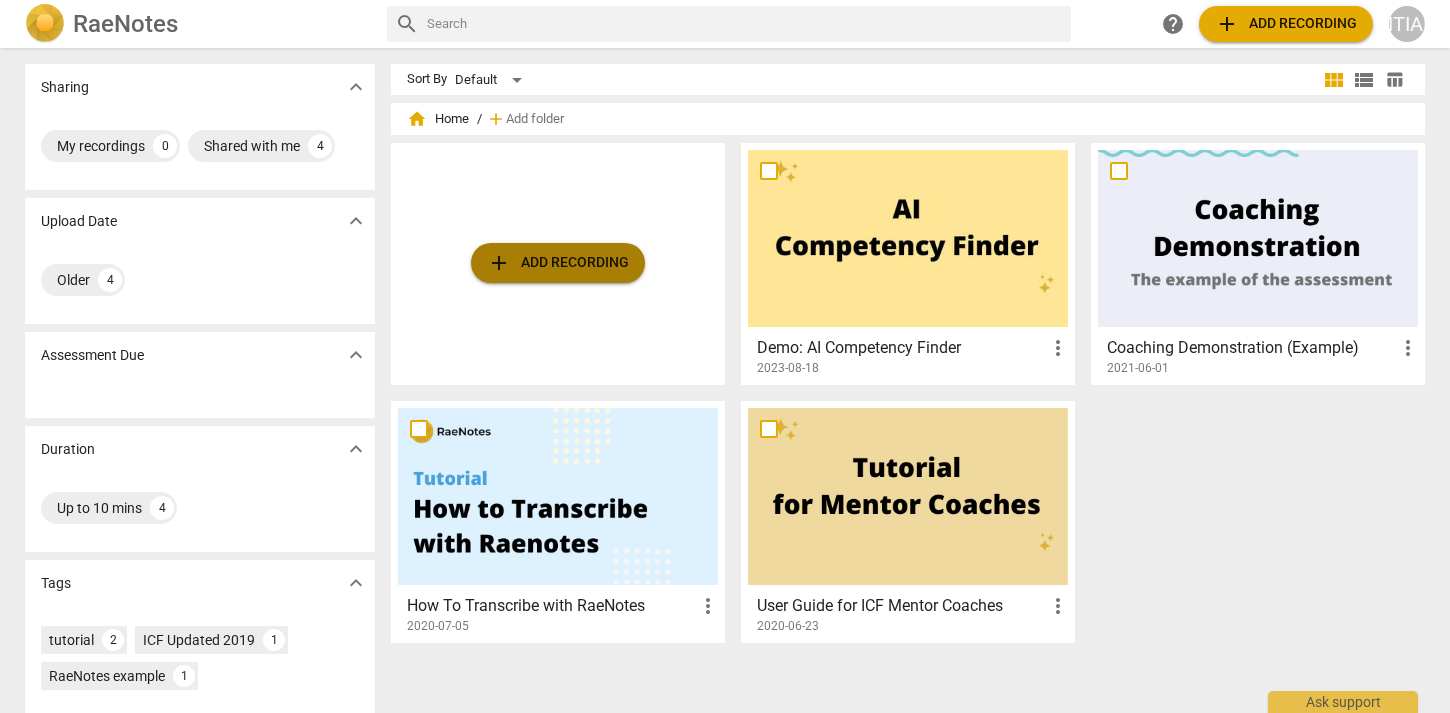 click on "add   Add recording" at bounding box center (558, 263) 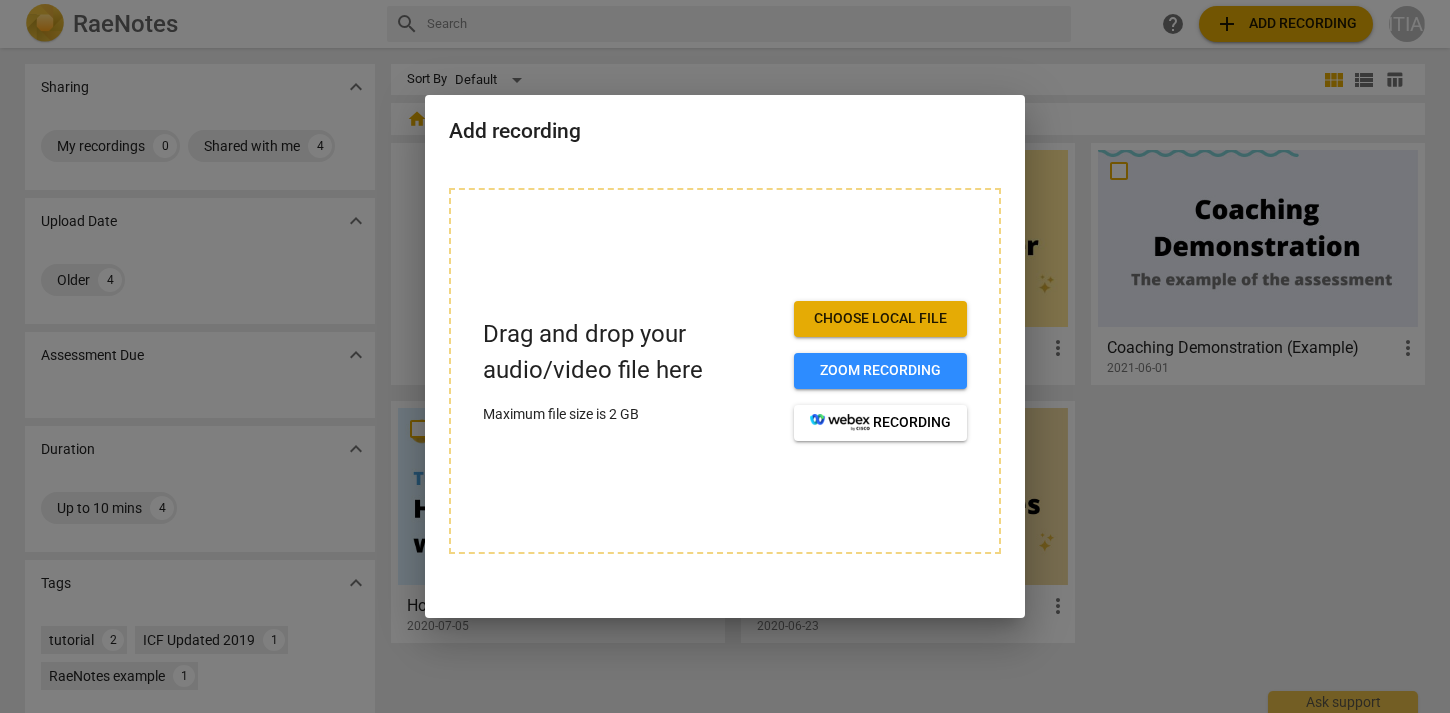 click on "Choose local file" at bounding box center (880, 319) 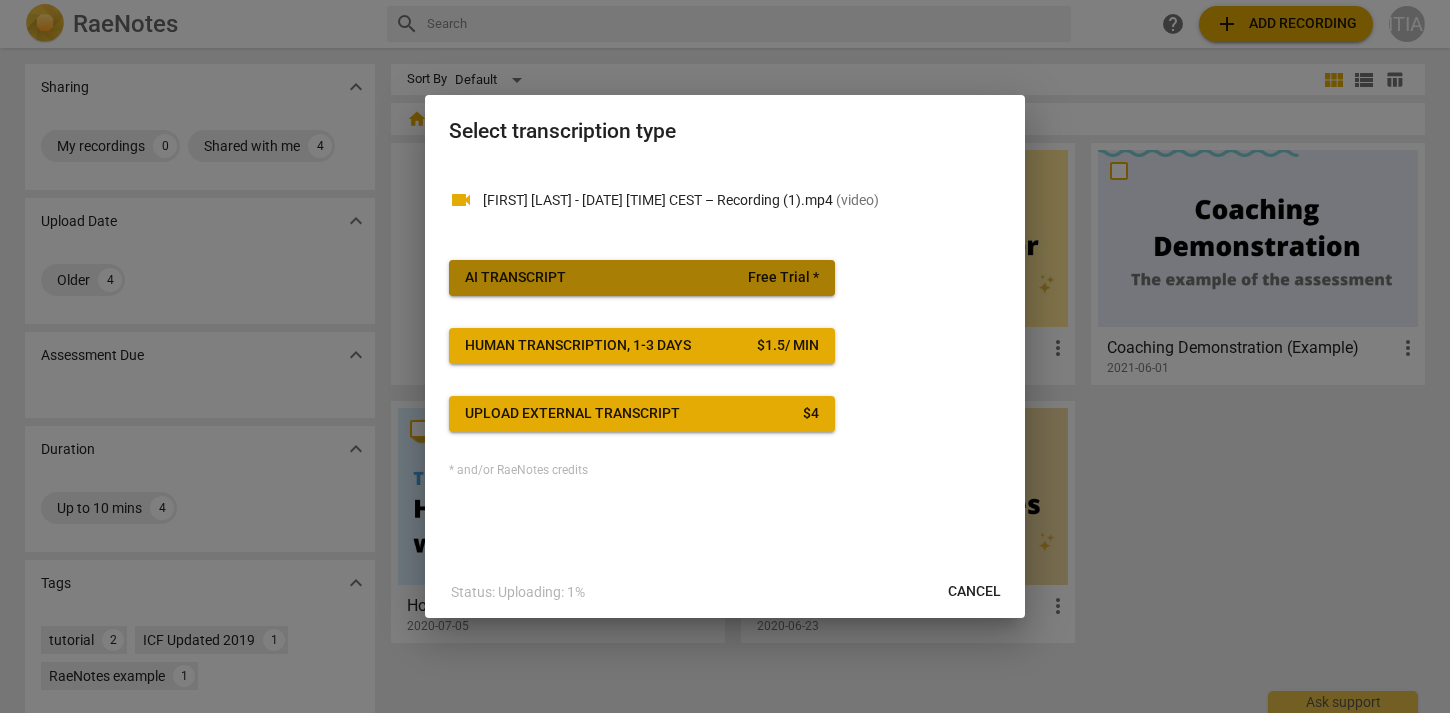 click on "AI Transcript Free Trial *" at bounding box center [642, 278] 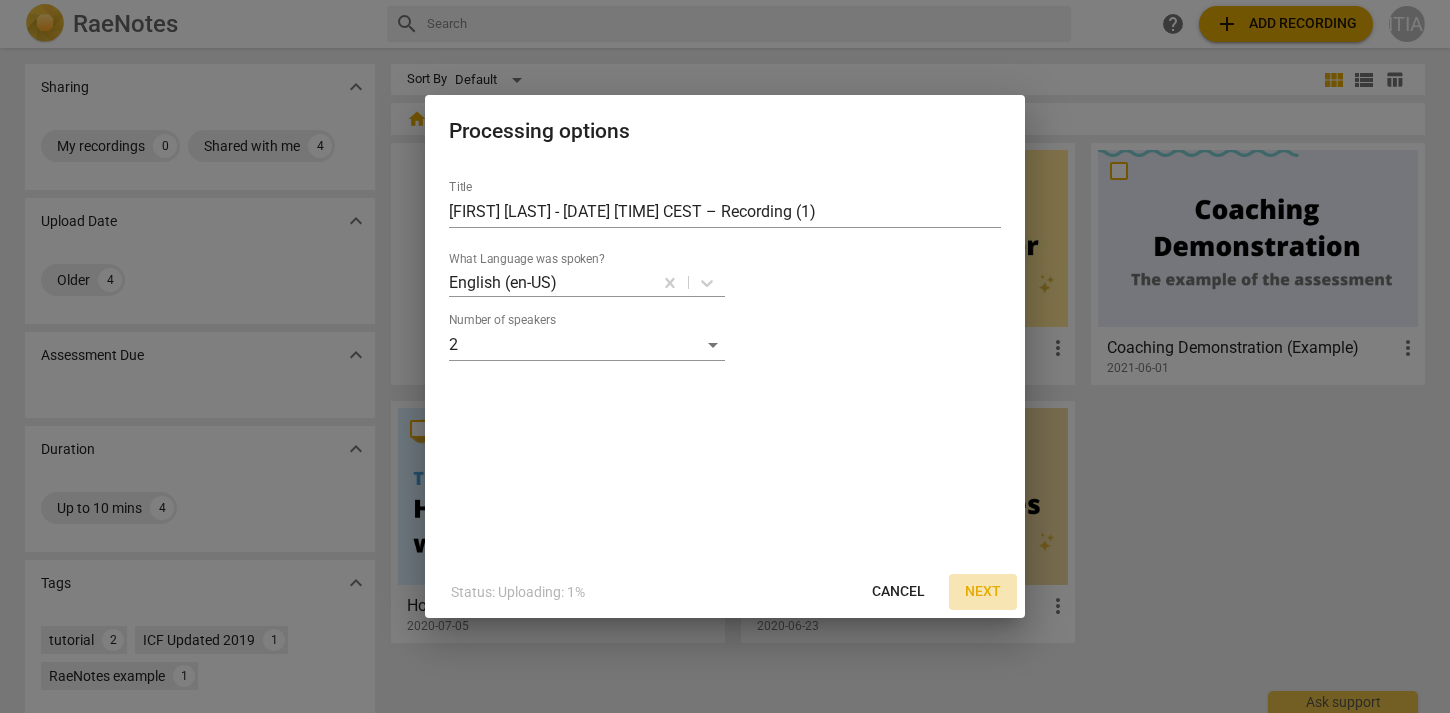 click on "Next" at bounding box center (983, 592) 